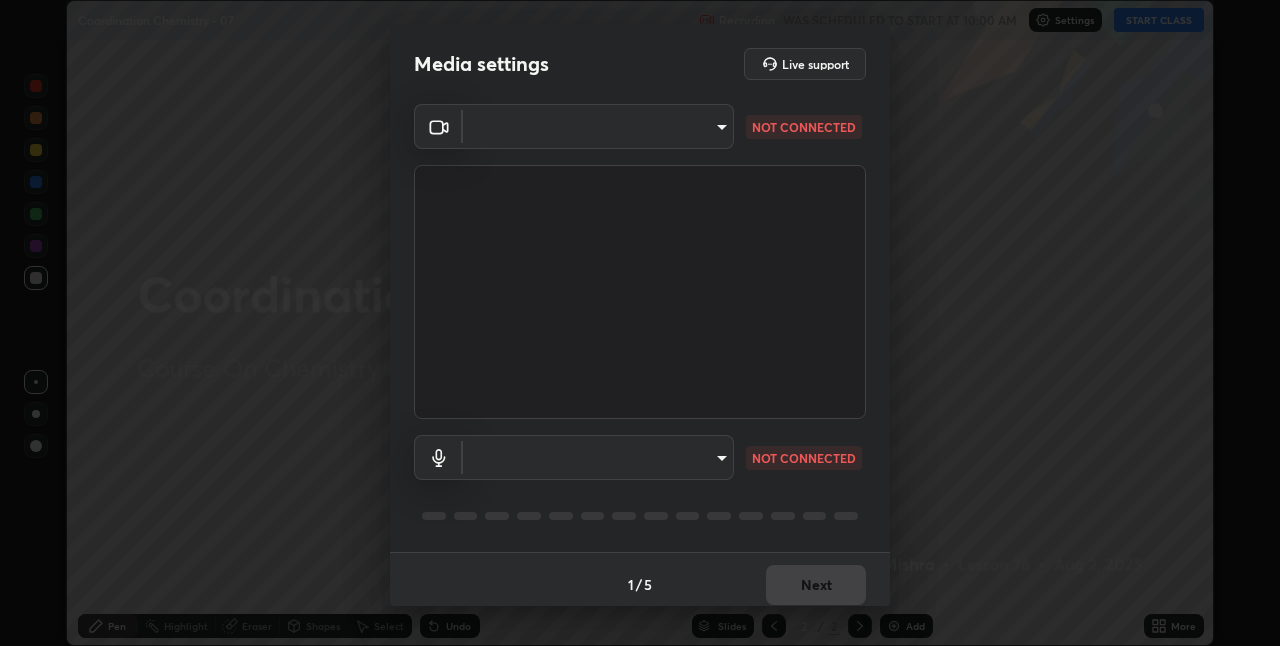 scroll, scrollTop: 0, scrollLeft: 0, axis: both 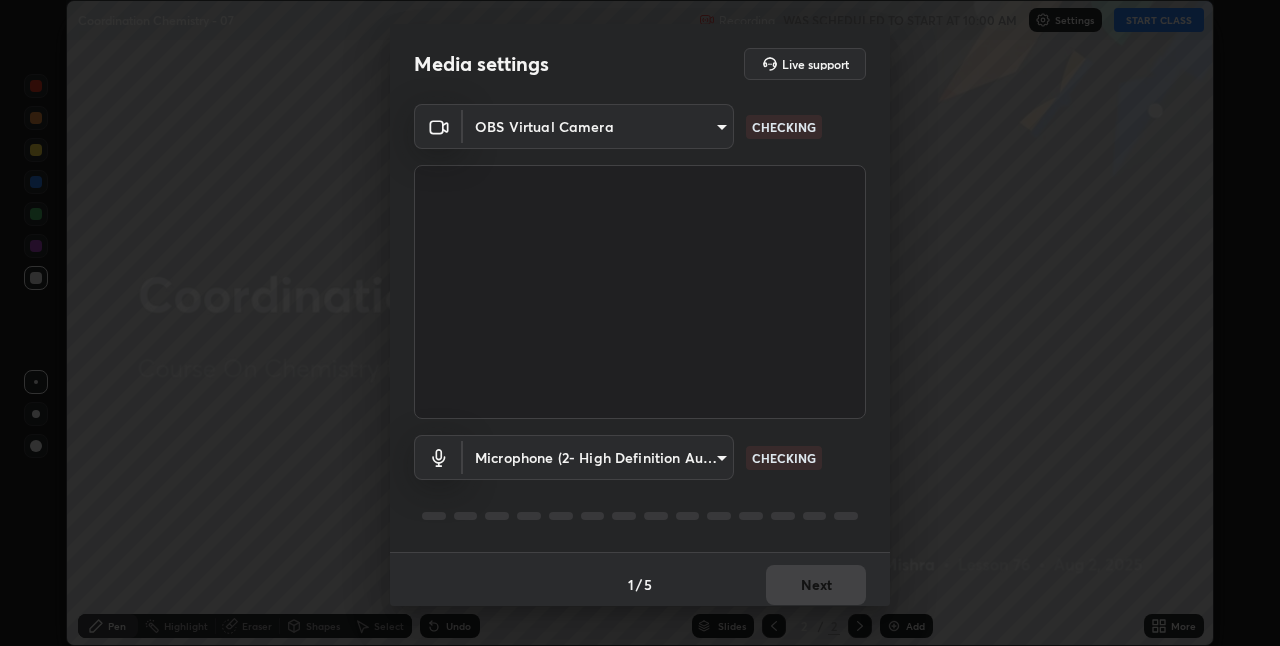 click on "Erase all Coordination Chemistry - 07 Recording WAS SCHEDULED TO START AT  10:00 AM Settings START CLASS Setting up your live class Coordination Chemistry - 07 • L76 of Course On Chemistry for JEE Excel 1 2026 [FIRST] [LAST] Pen Highlight Eraser Shapes Select Undo Slides 2 / 2 Add More No doubts shared Encourage your learners to ask a doubt for better clarity Report an issue Reason for reporting Buffering Chat not working Audio - Video sync issue Educator video quality low ​ Attach an image Report Media settings Live support OBS Virtual Camera [HASH] CHECKING Microphone (2- High Definition Audio Device) [HASH] CHECKING 1 / 5 Next" at bounding box center [640, 323] 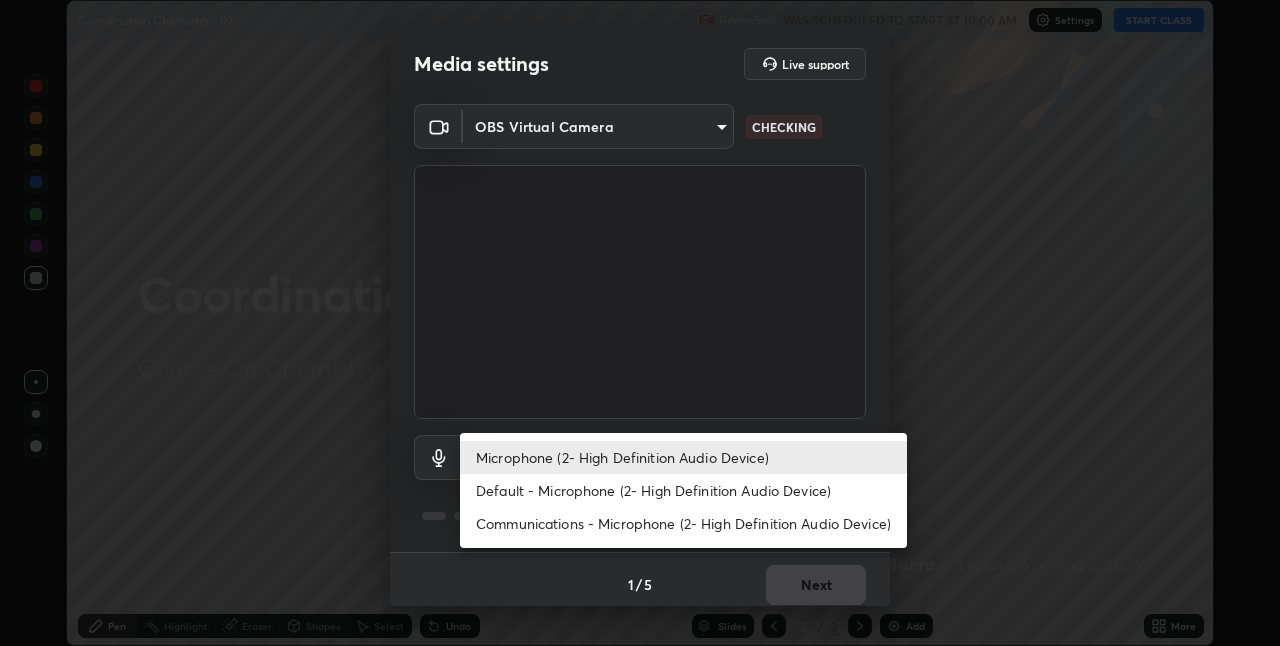 click on "Default - Microphone (2- High Definition Audio Device)" at bounding box center (683, 490) 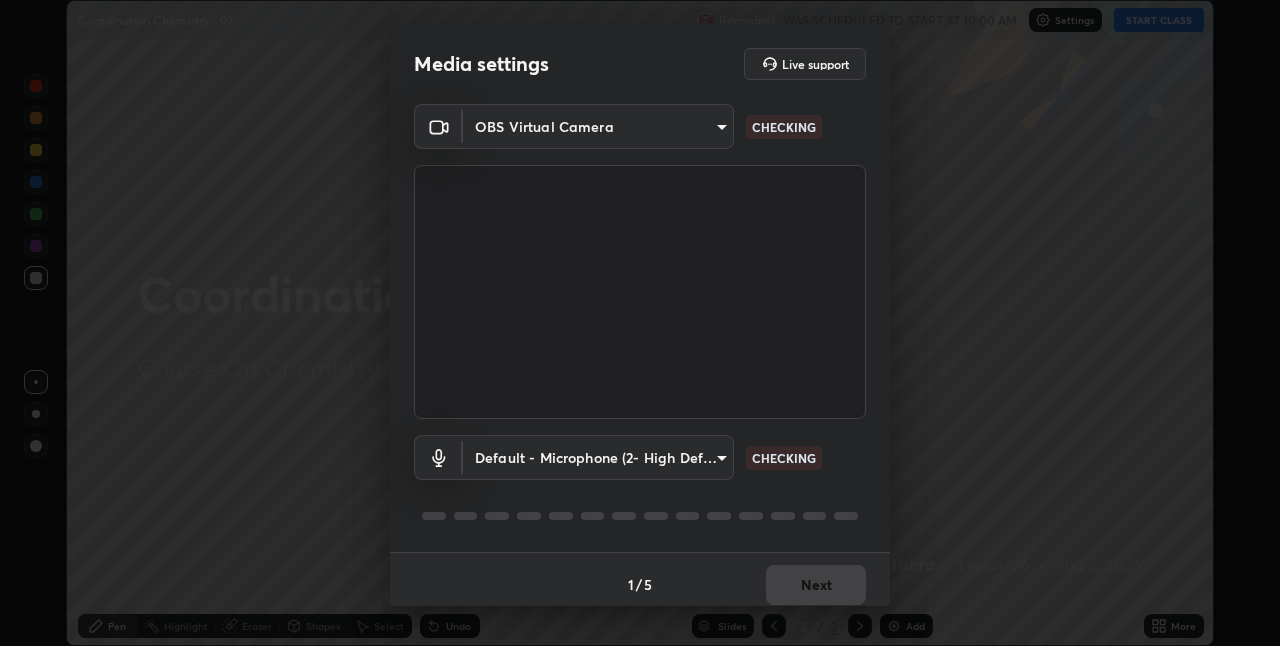 click on "Erase all Coordination Chemistry - 07 Recording WAS SCHEDULED TO START AT  10:00 AM Settings START CLASS Setting up your live class Coordination Chemistry - 07 • L76 of Course On Chemistry for JEE Excel 1 2026 [FIRST] [LAST] Pen Highlight Eraser Shapes Select Undo Slides 2 / 2 Add More No doubts shared Encourage your learners to ask a doubt for better clarity Report an issue Reason for reporting Buffering Chat not working Audio - Video sync issue Educator video quality low ​ Attach an image Report Media settings Live support OBS Virtual Camera [HASH] CHECKING Default - Microphone (2- High Definition Audio Device) default CHECKING 1 / 5 Next" at bounding box center (640, 323) 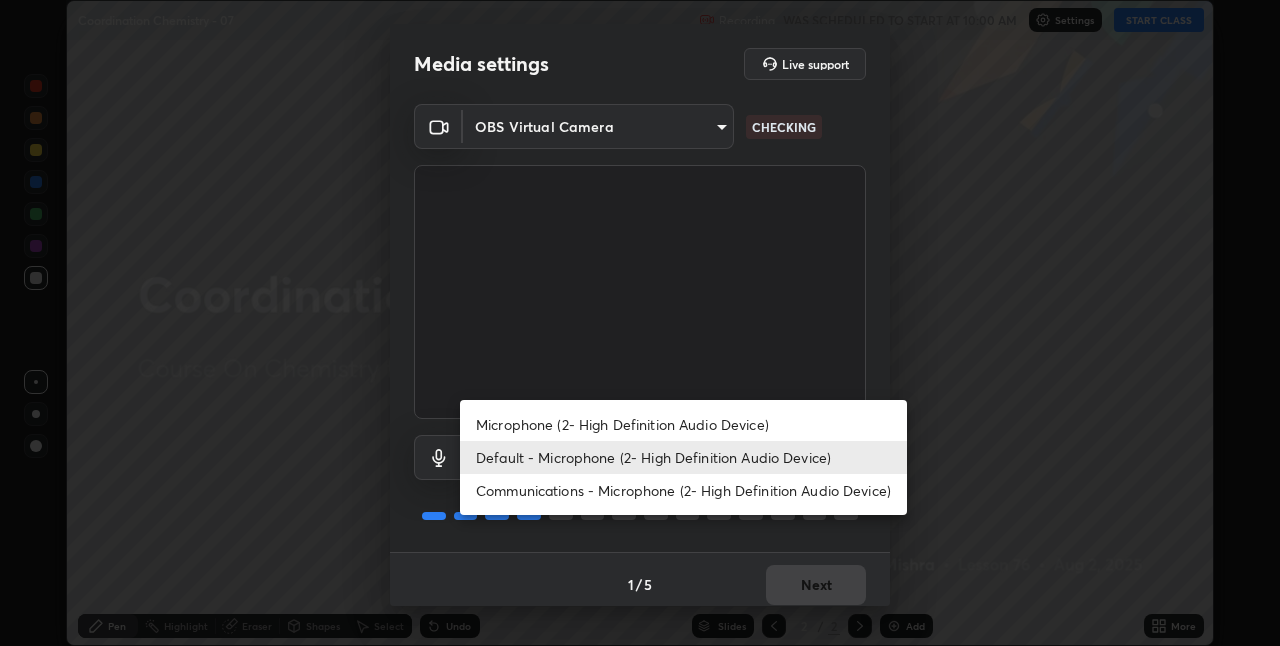 click on "Microphone (2- High Definition Audio Device)" at bounding box center (683, 424) 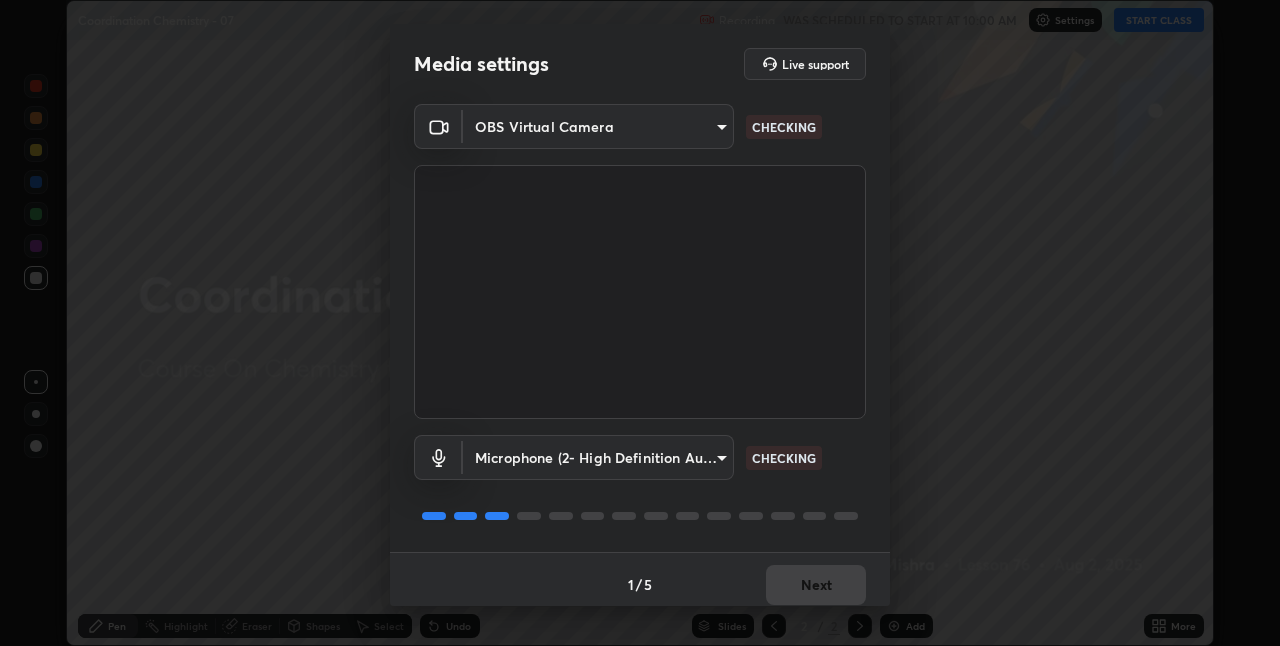 type on "ed763d68ec3e2e3c9c4a715b2cda8bbe32e246cc1b8ba6137e6a4bc4c77b2f2c" 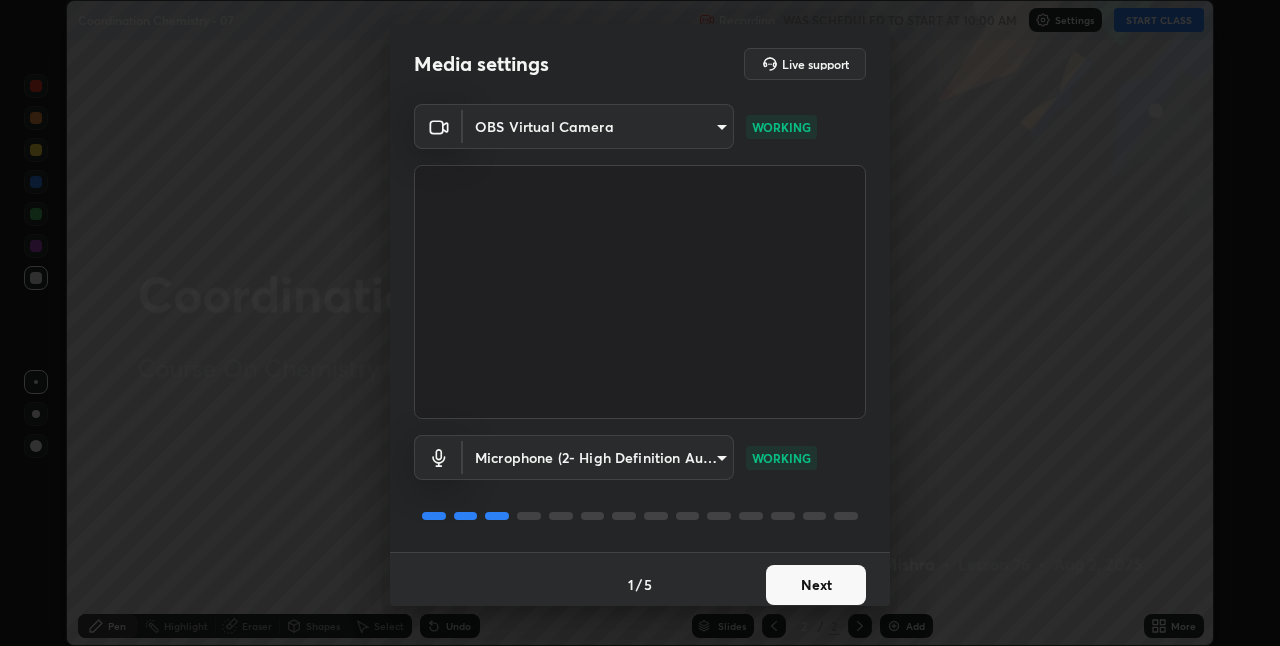click on "Next" at bounding box center [816, 585] 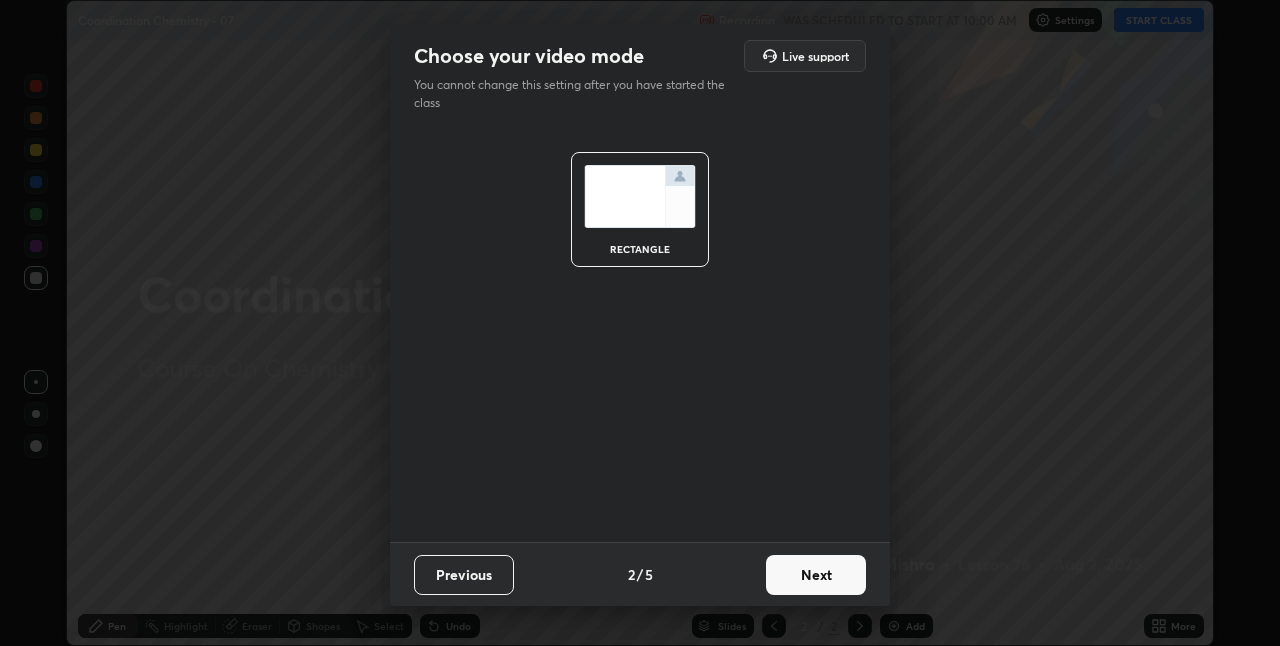 click on "Next" at bounding box center (816, 575) 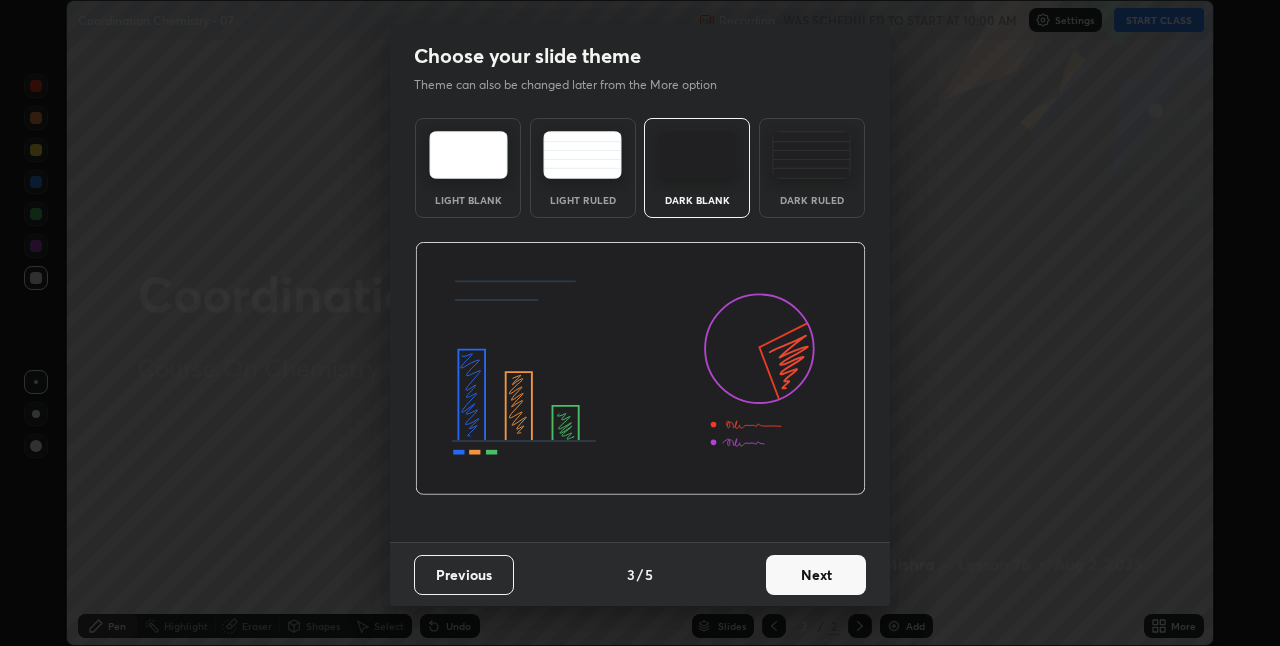 click on "Next" at bounding box center [816, 575] 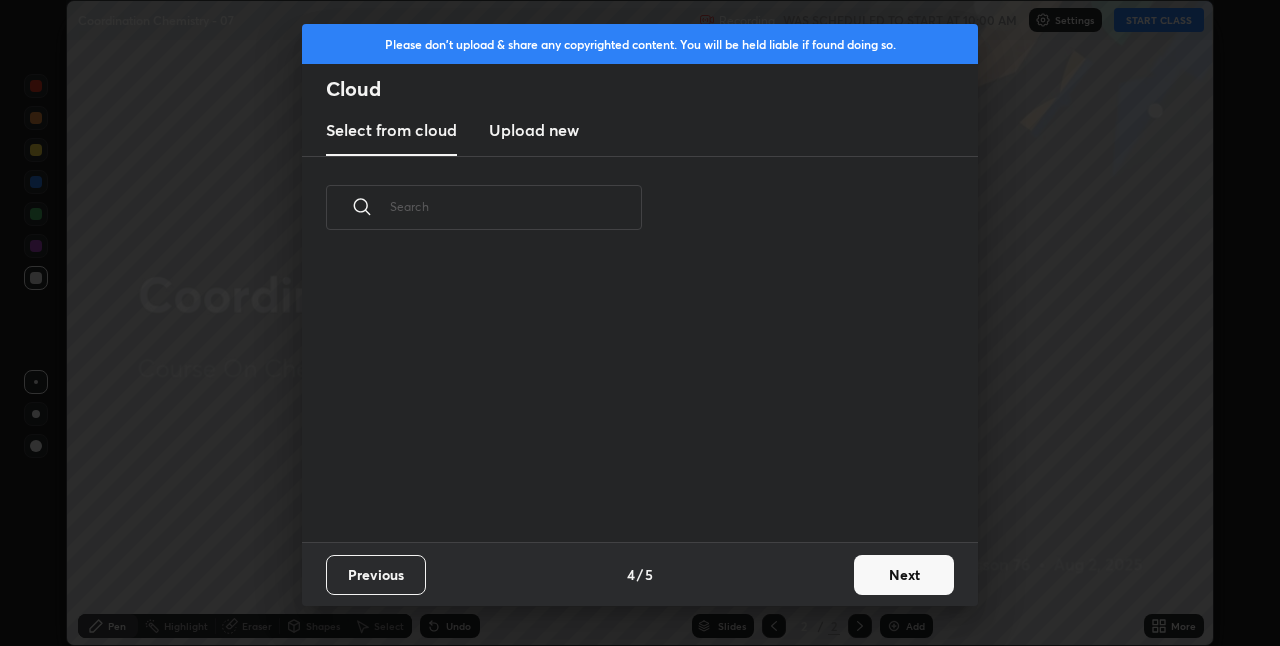 click on "Next" at bounding box center (904, 575) 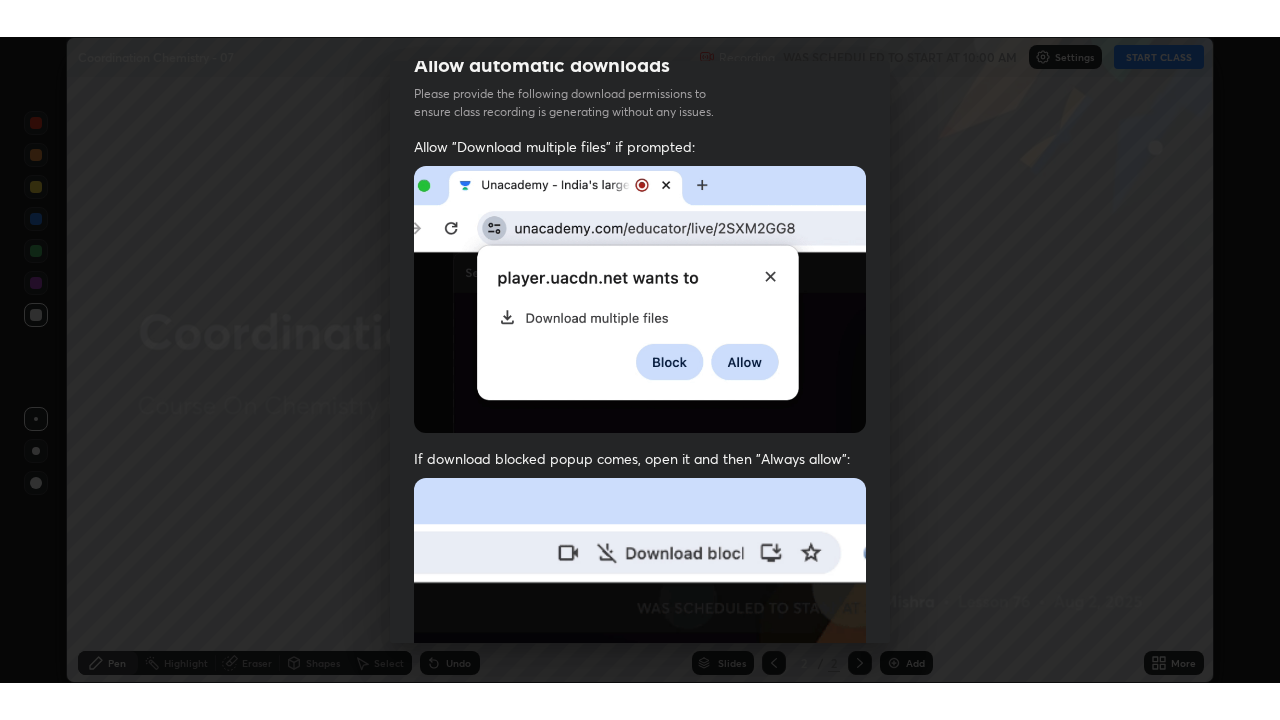 scroll, scrollTop: 418, scrollLeft: 0, axis: vertical 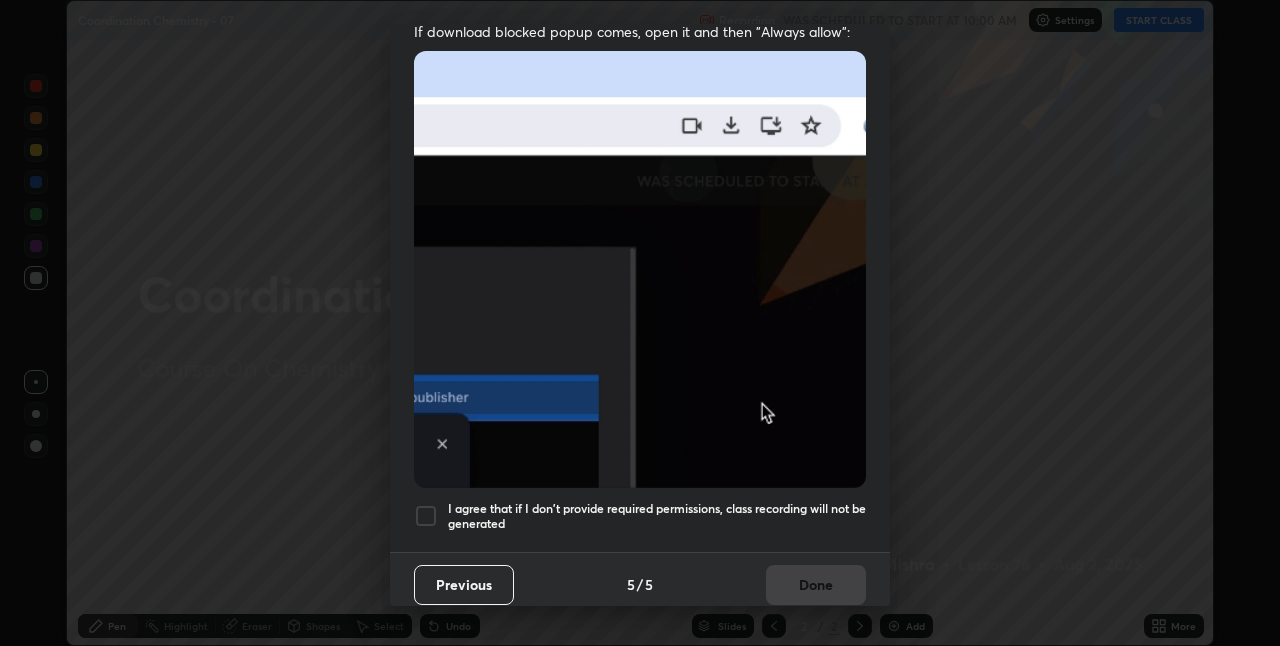 click on "I agree that if I don't provide required permissions, class recording will not be generated" at bounding box center [657, 516] 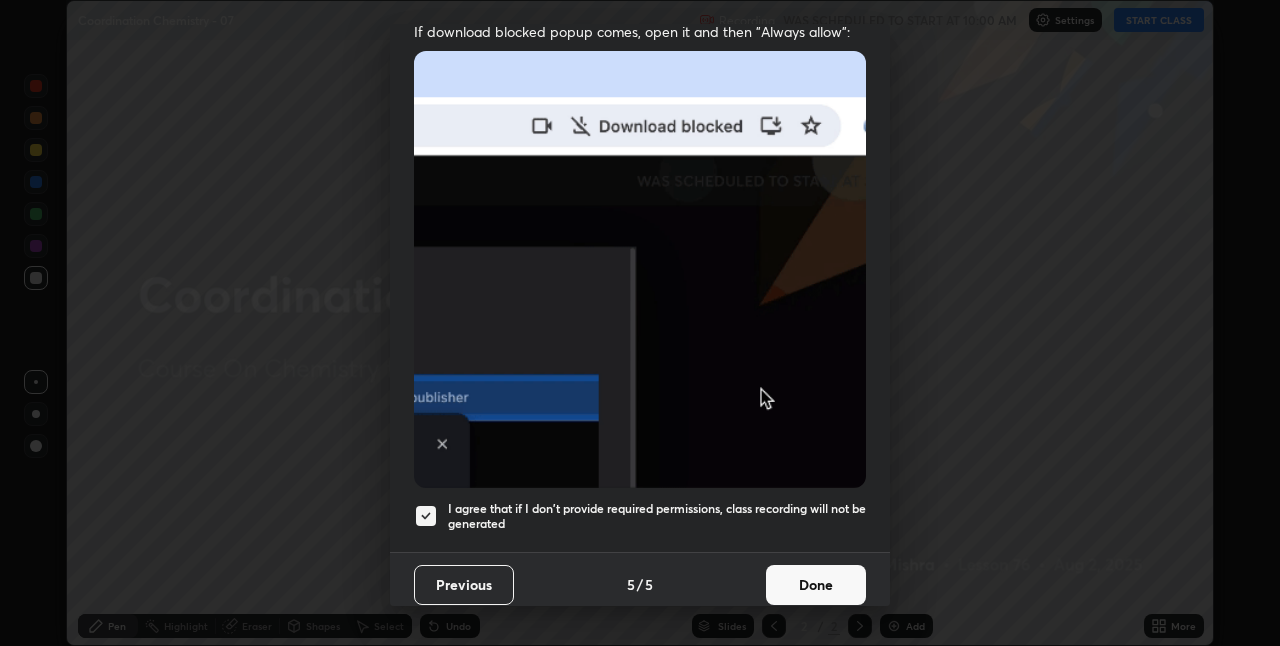 click on "Done" at bounding box center (816, 585) 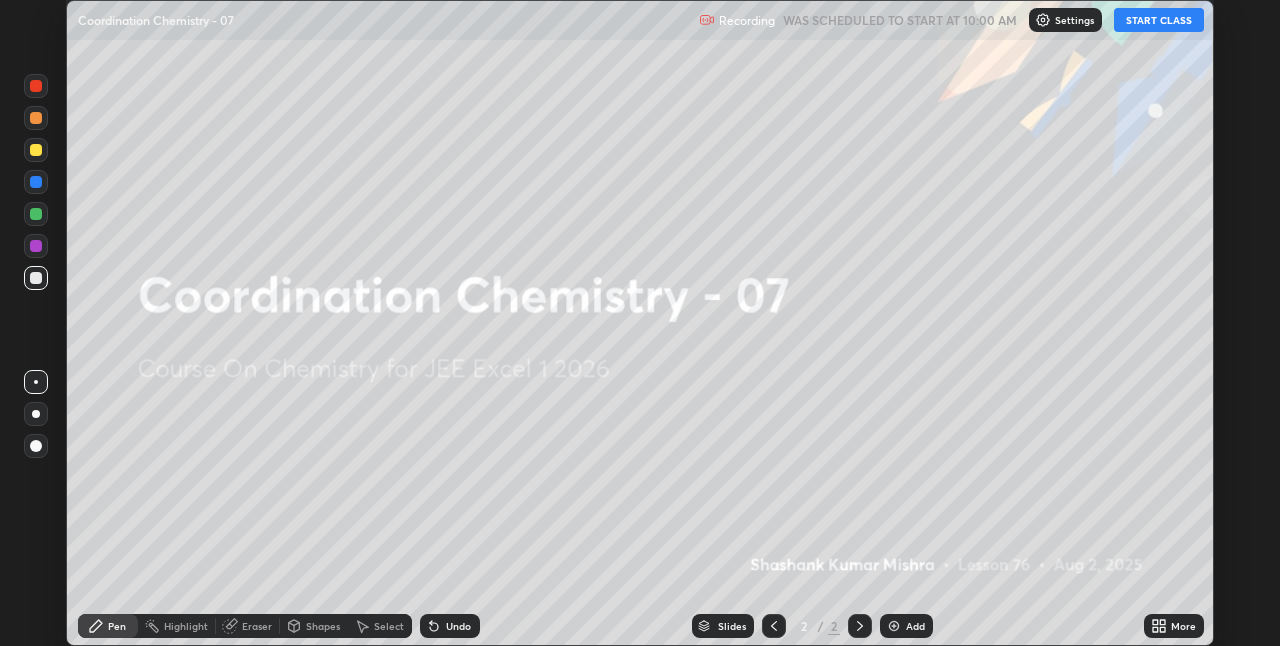 click on "START CLASS" at bounding box center (1159, 20) 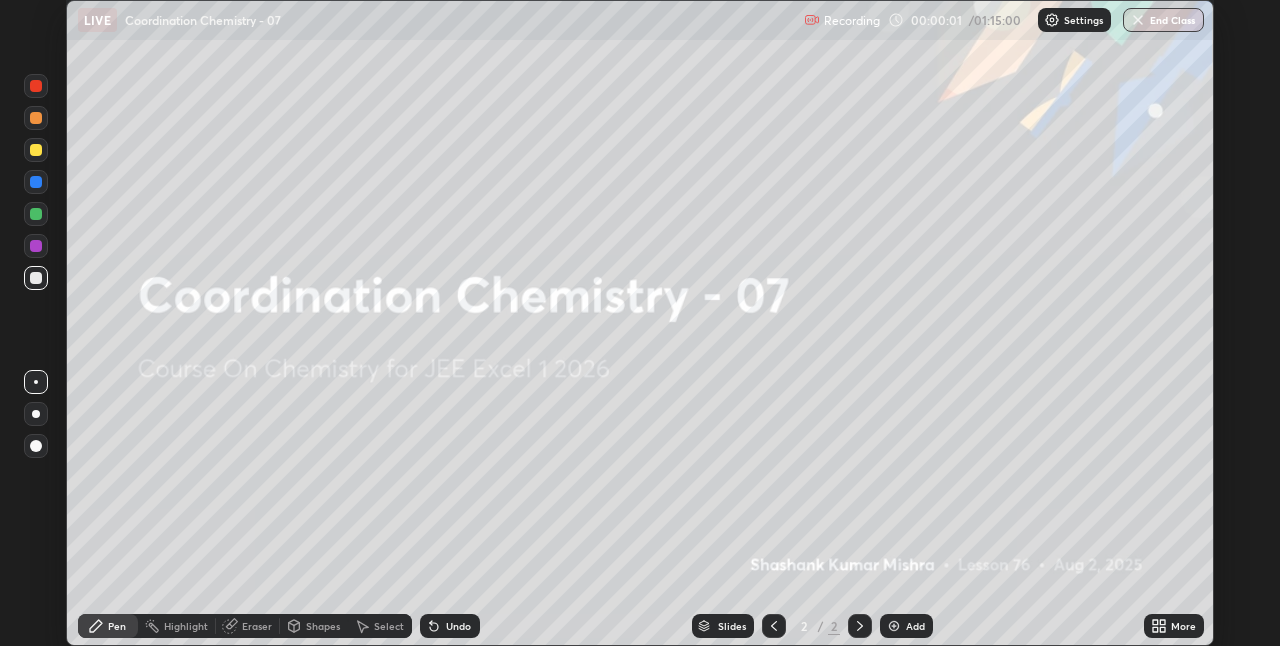 click 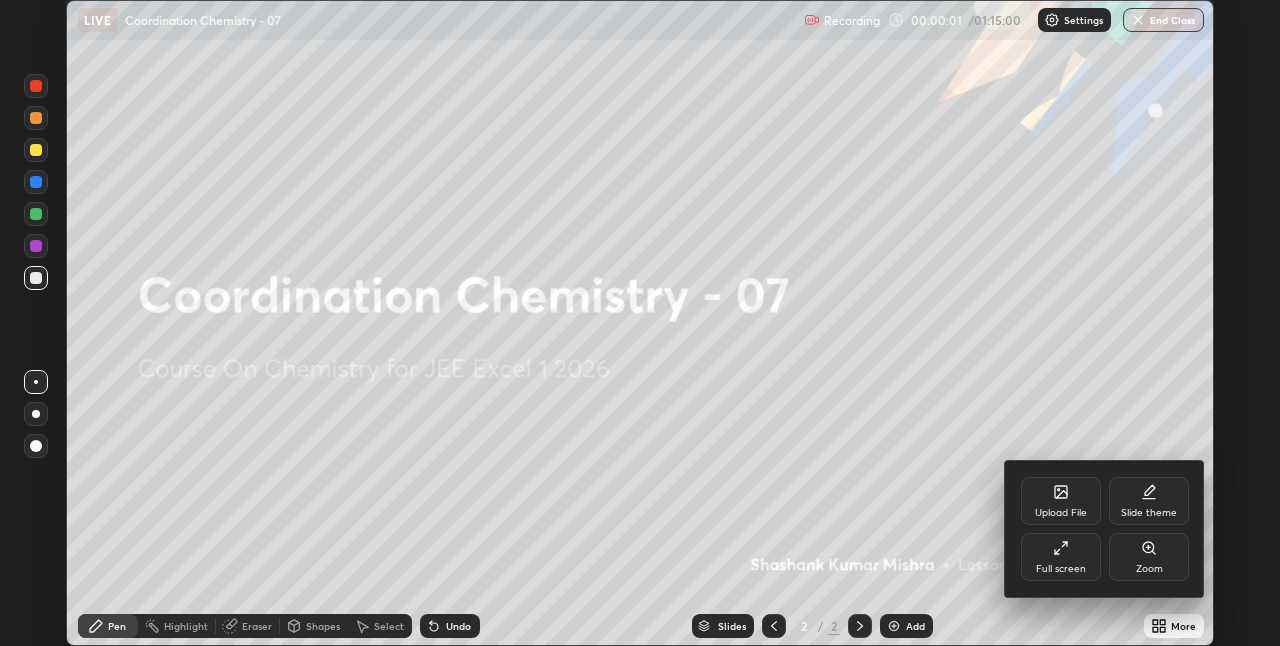 click on "Full screen" at bounding box center [1061, 557] 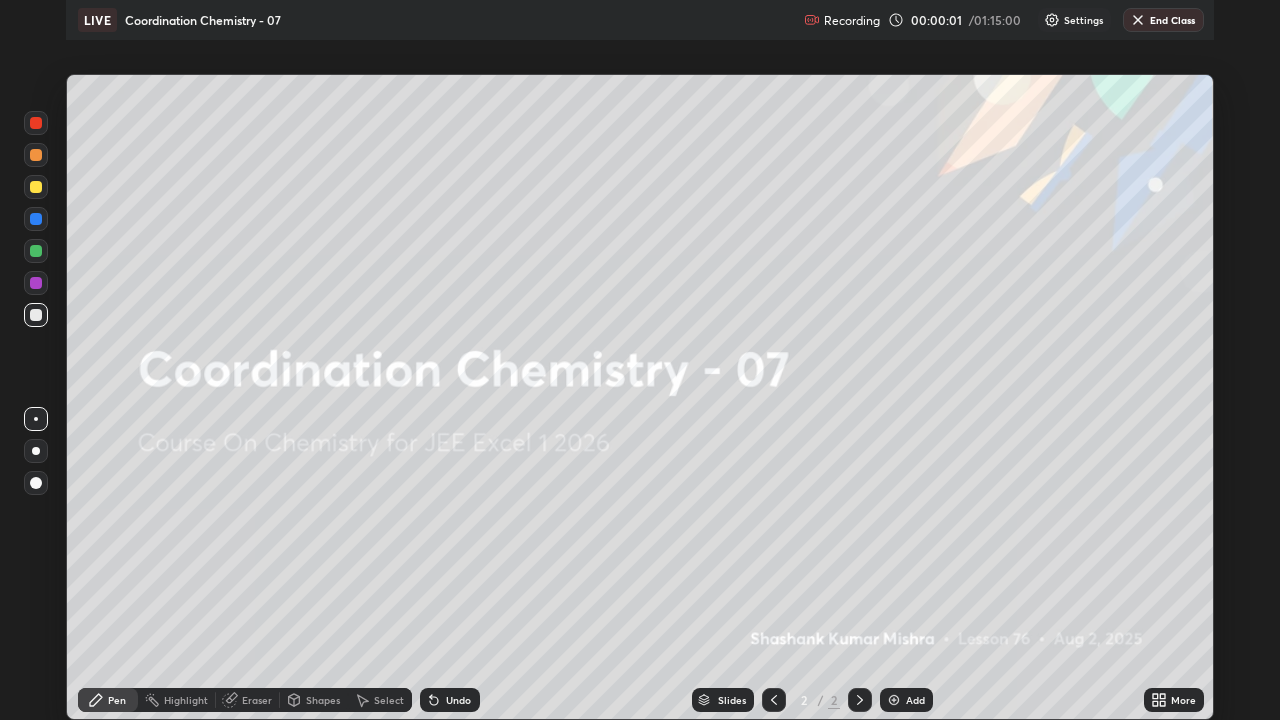 scroll, scrollTop: 99280, scrollLeft: 98720, axis: both 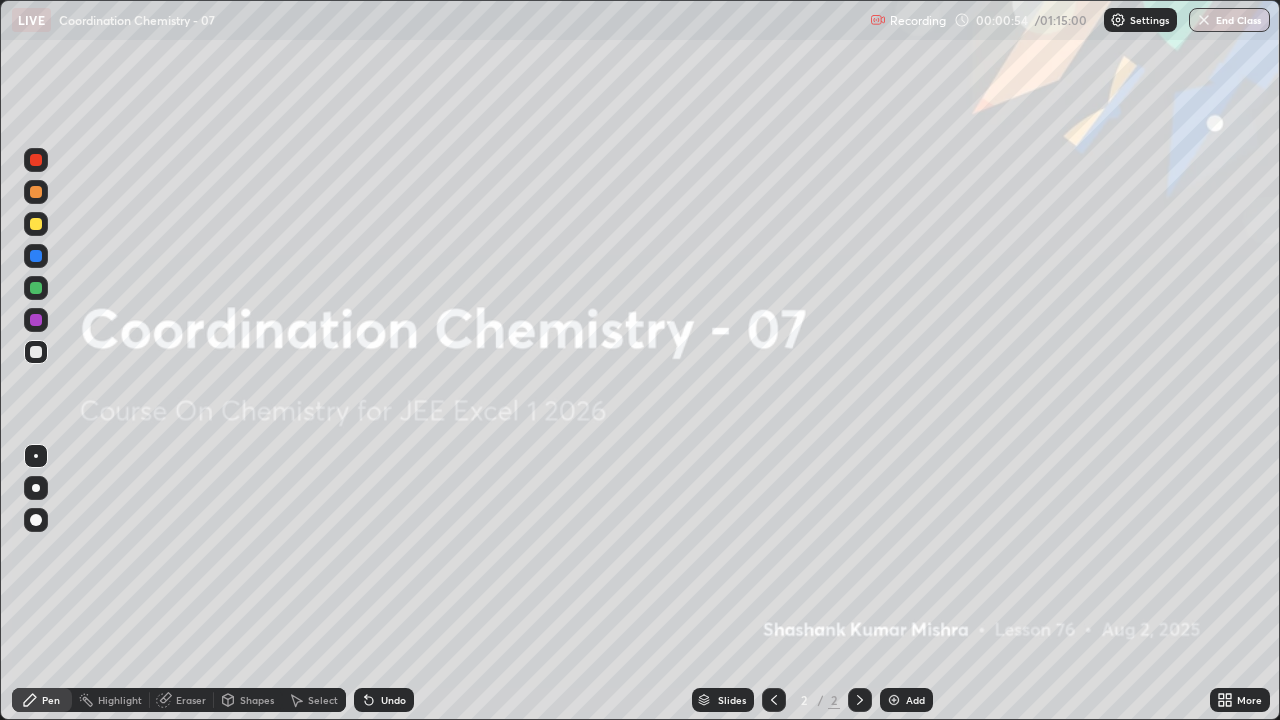 click at bounding box center [894, 700] 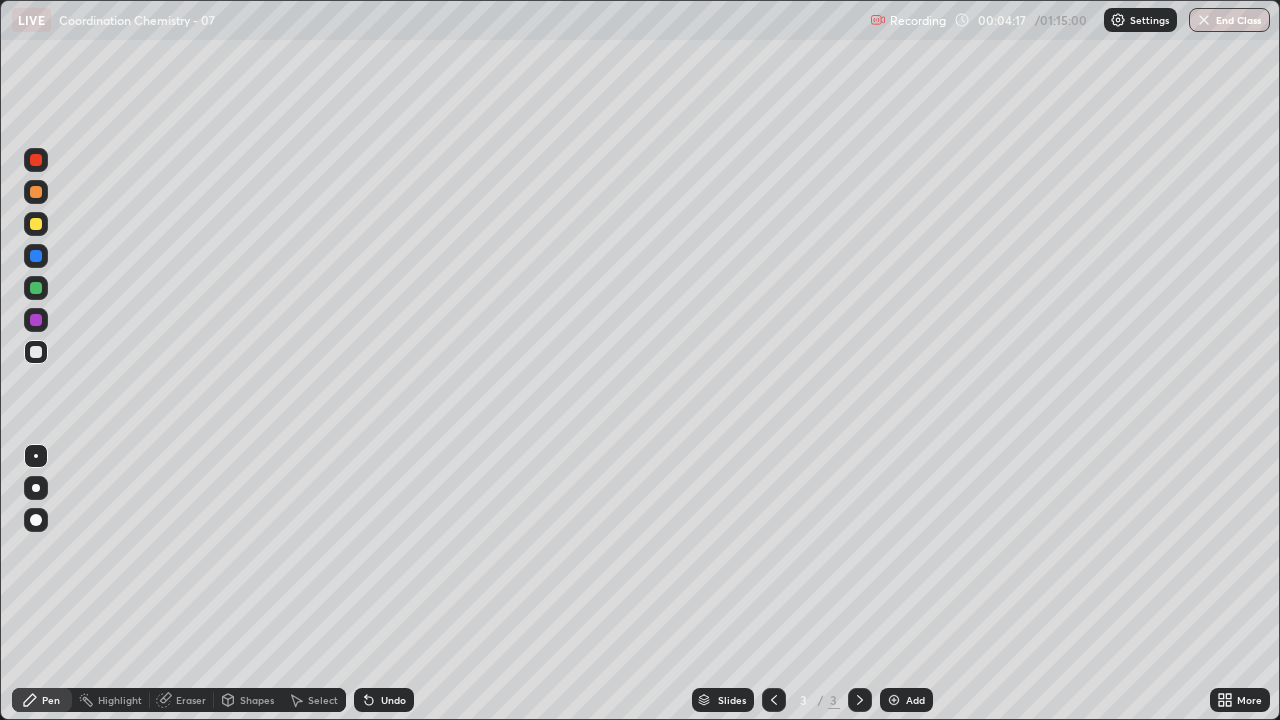 click at bounding box center (894, 700) 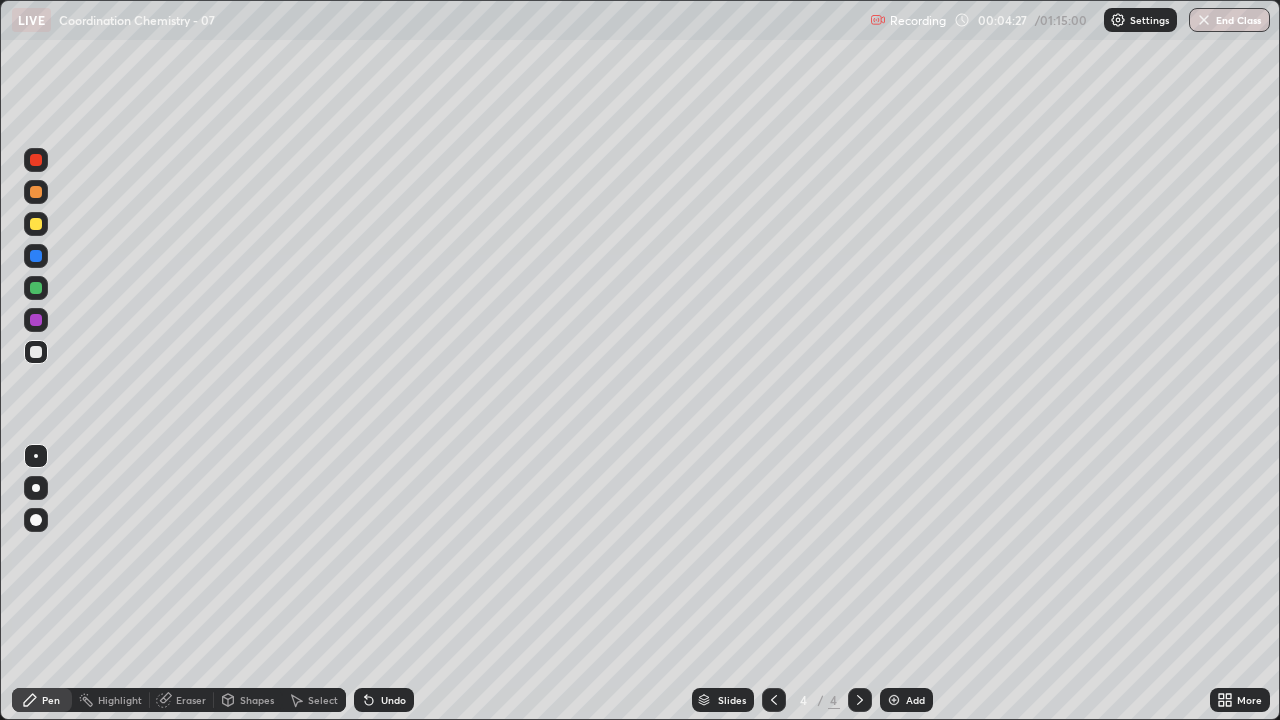 click on "Undo" at bounding box center [393, 700] 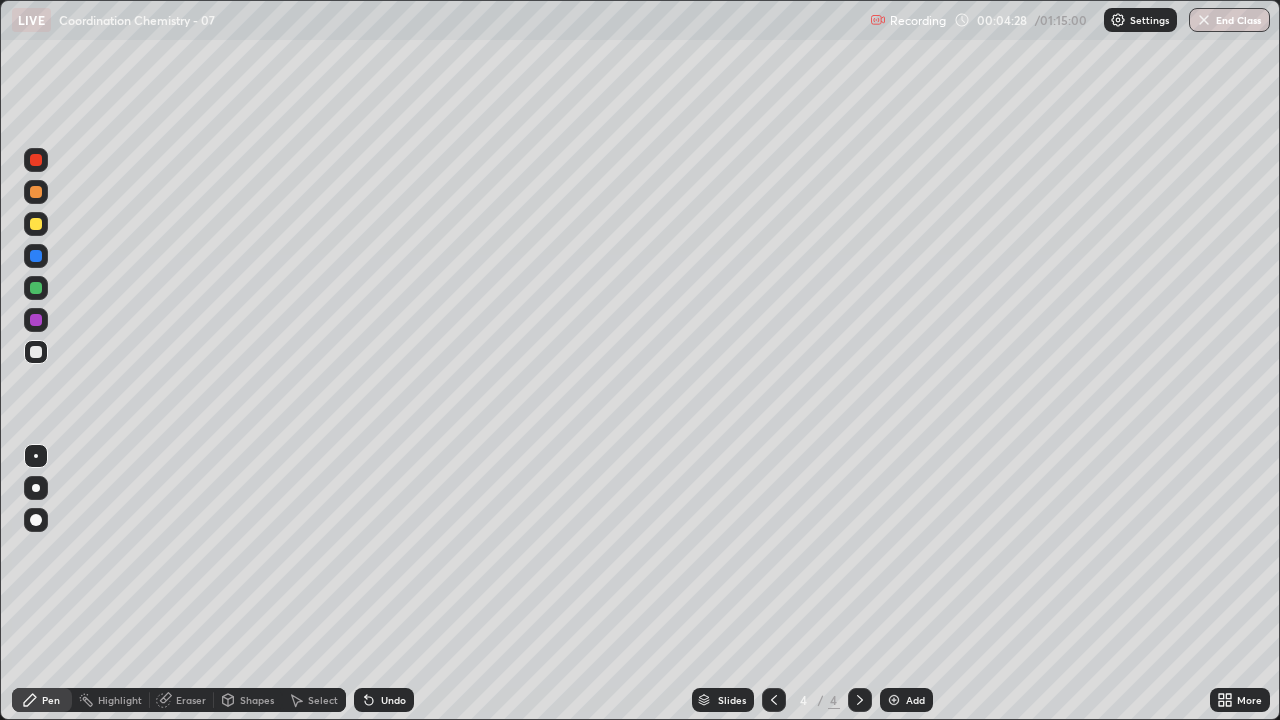click on "Undo" at bounding box center (384, 700) 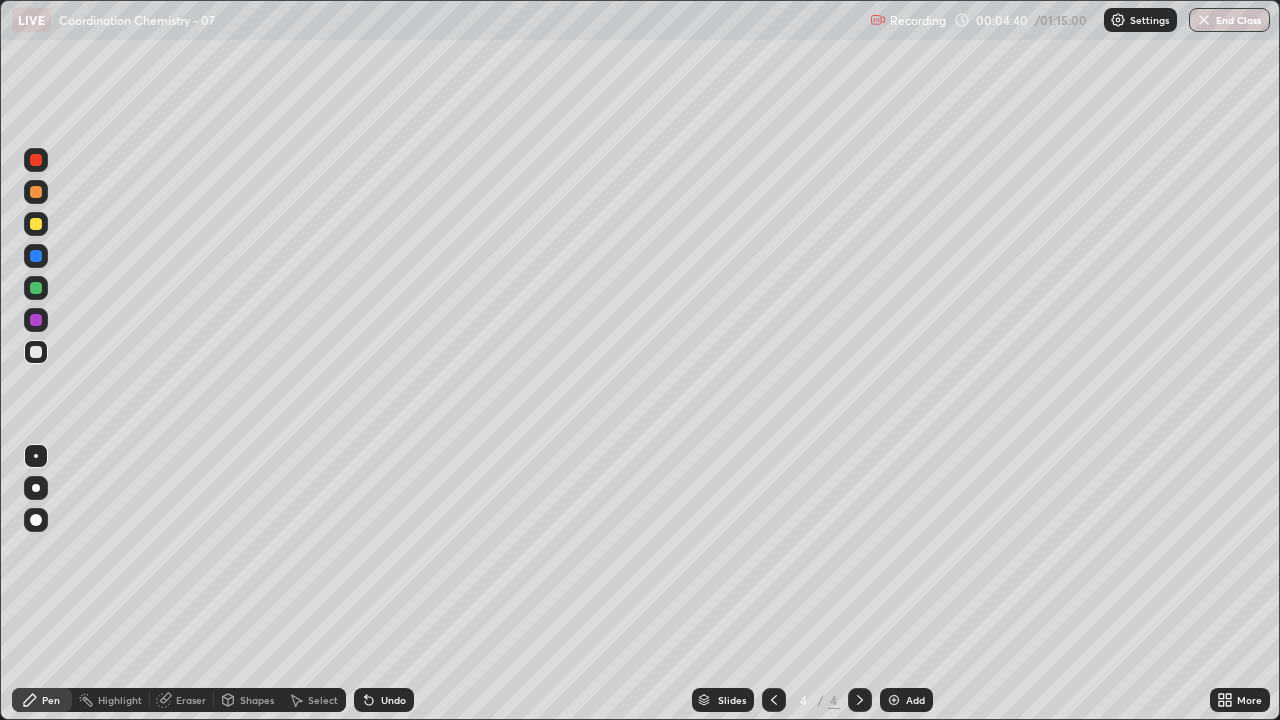 click on "Undo" at bounding box center (384, 700) 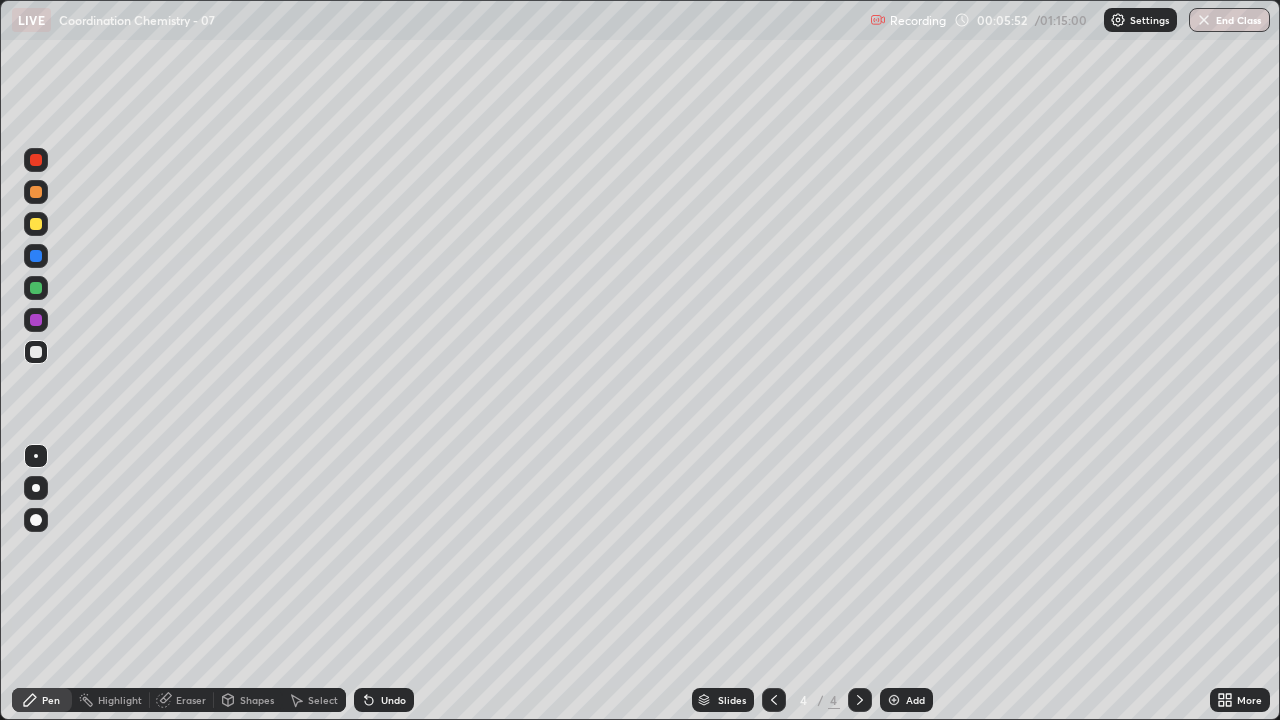 click on "Undo" at bounding box center [384, 700] 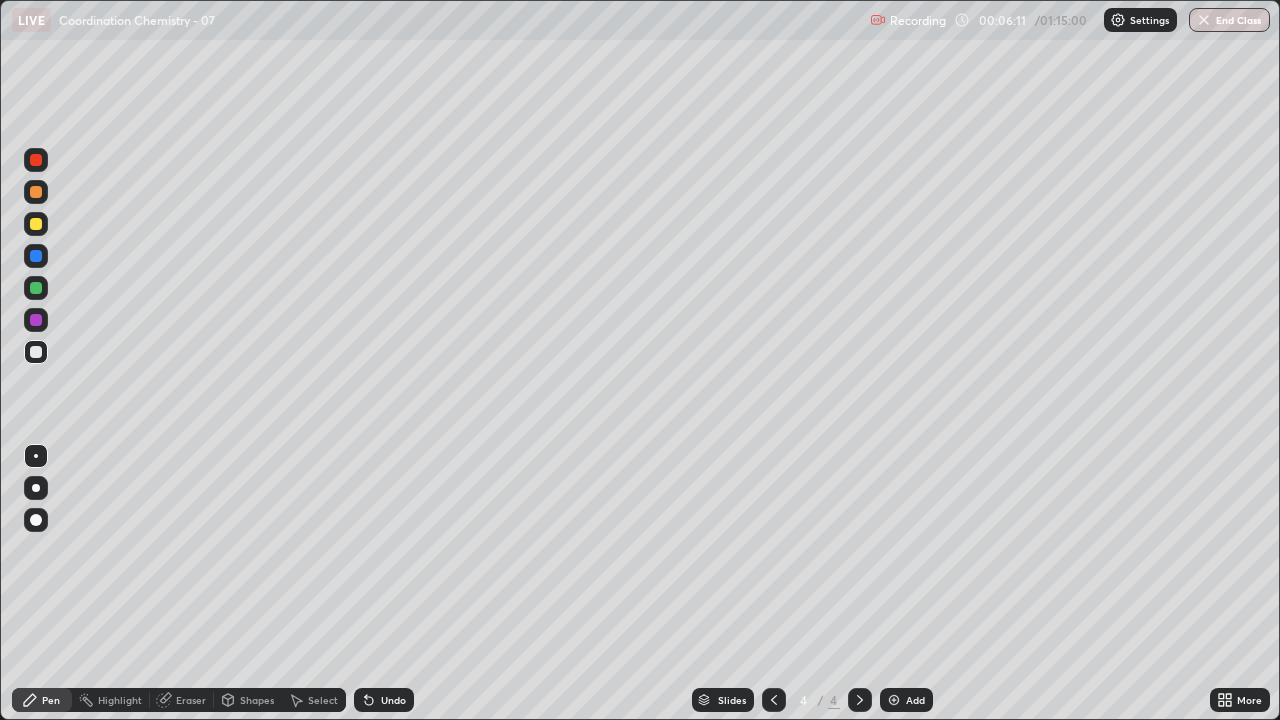 click on "Eraser" at bounding box center [191, 700] 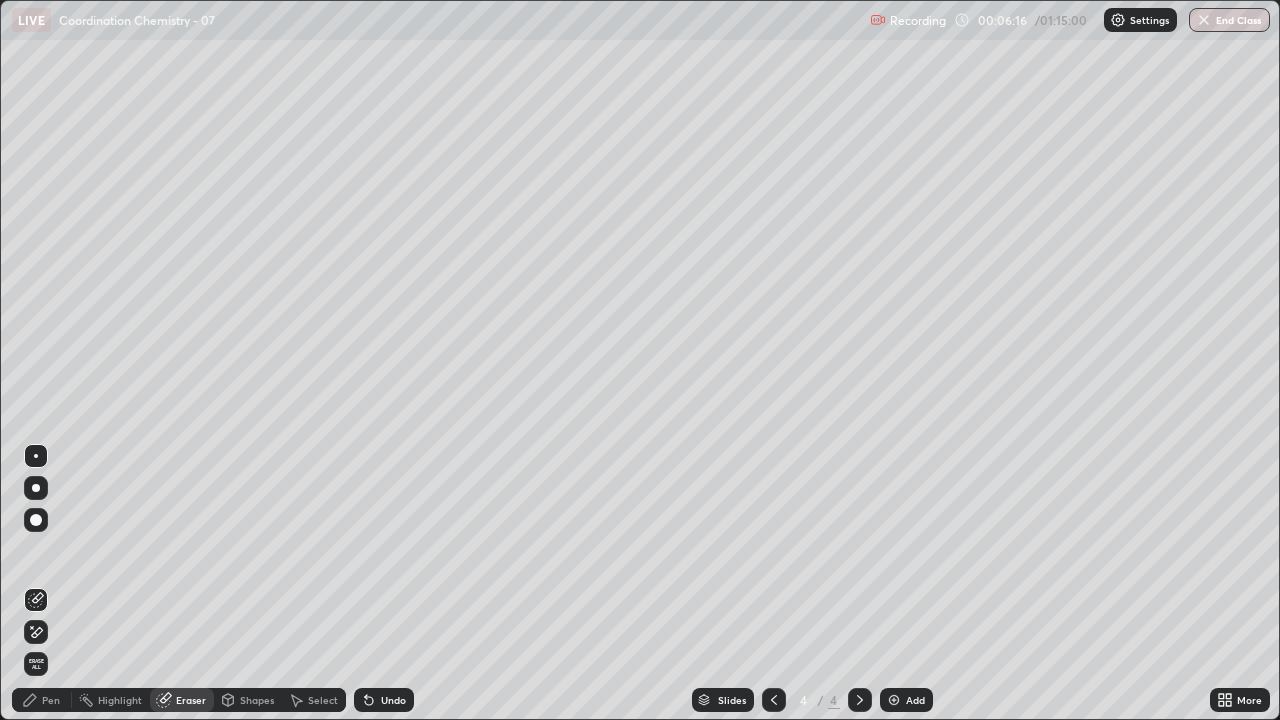 click on "Pen" at bounding box center (51, 700) 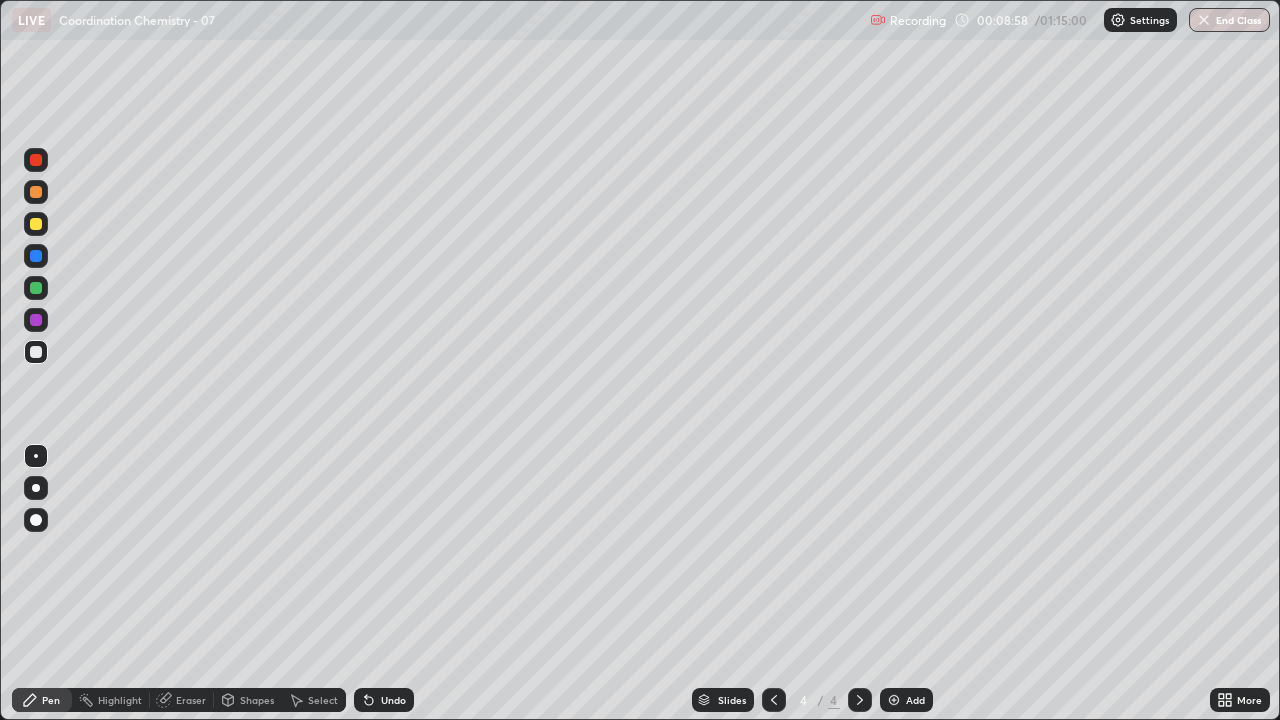 click on "Eraser" at bounding box center [191, 700] 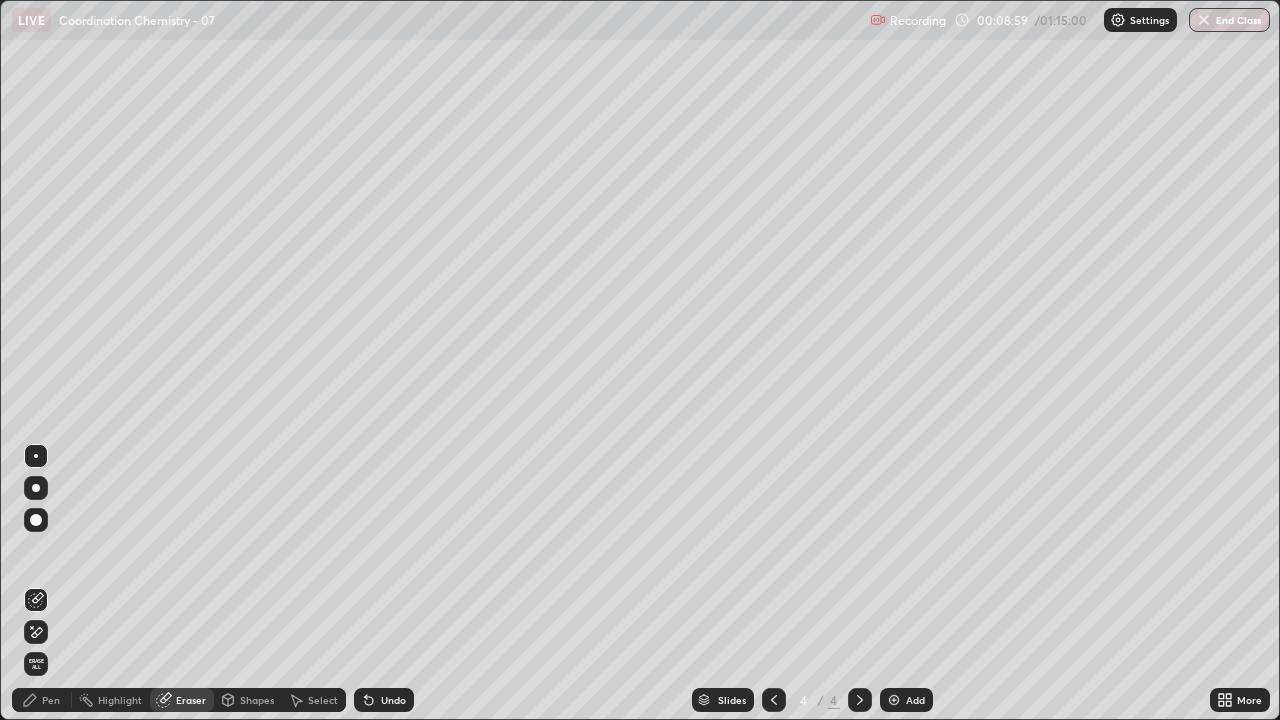 click on "Erase all" at bounding box center (36, 664) 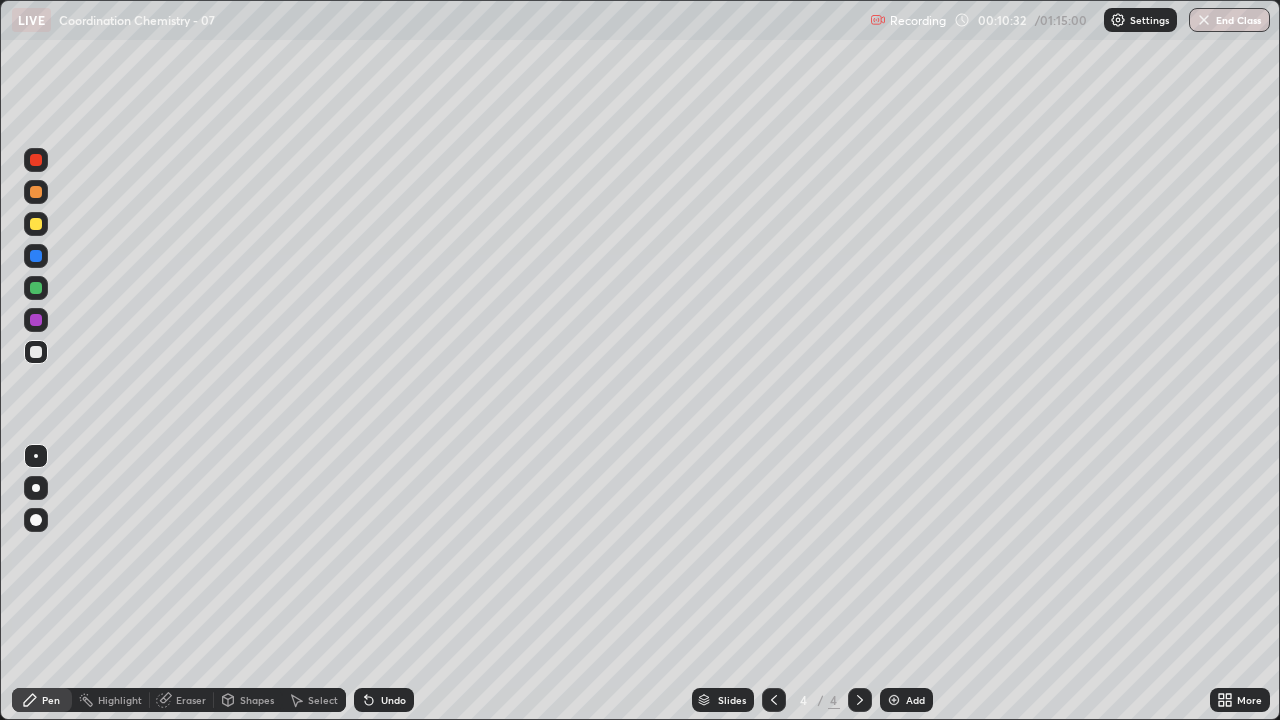 click on "Select" at bounding box center (323, 700) 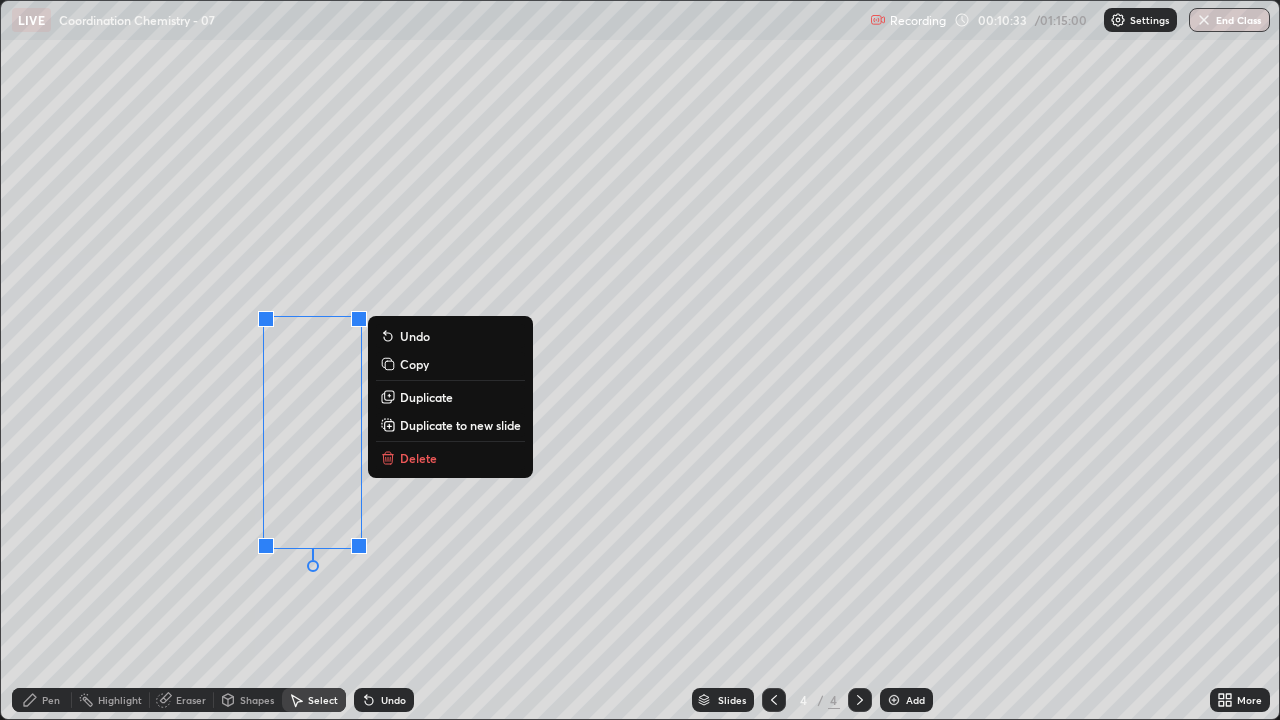 click on "Delete" at bounding box center [418, 458] 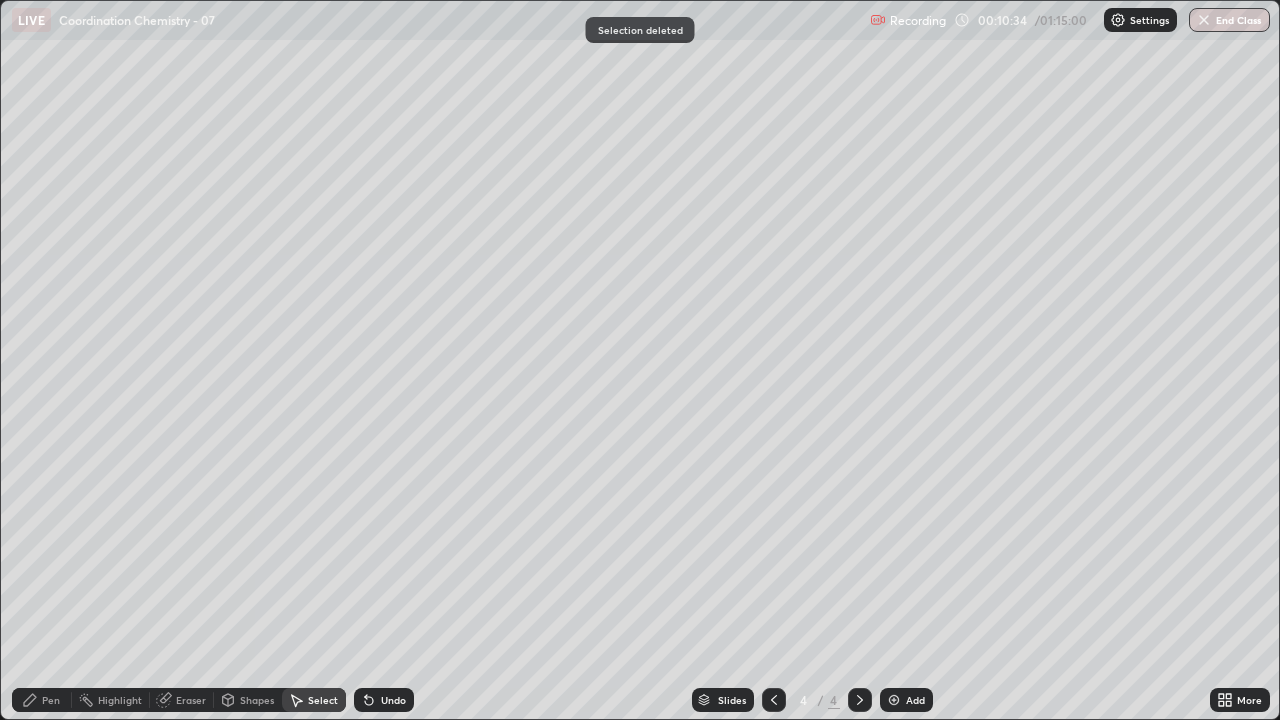 click on "Pen" at bounding box center (51, 700) 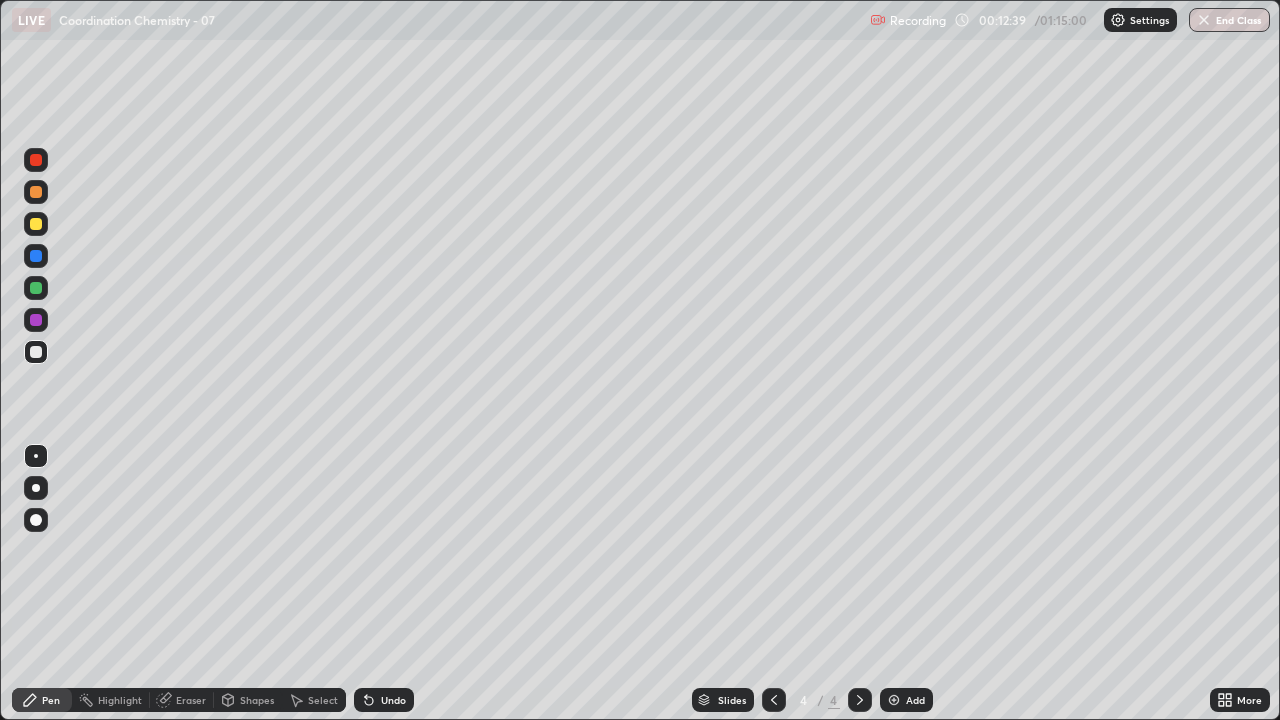 click on "Undo" at bounding box center [384, 700] 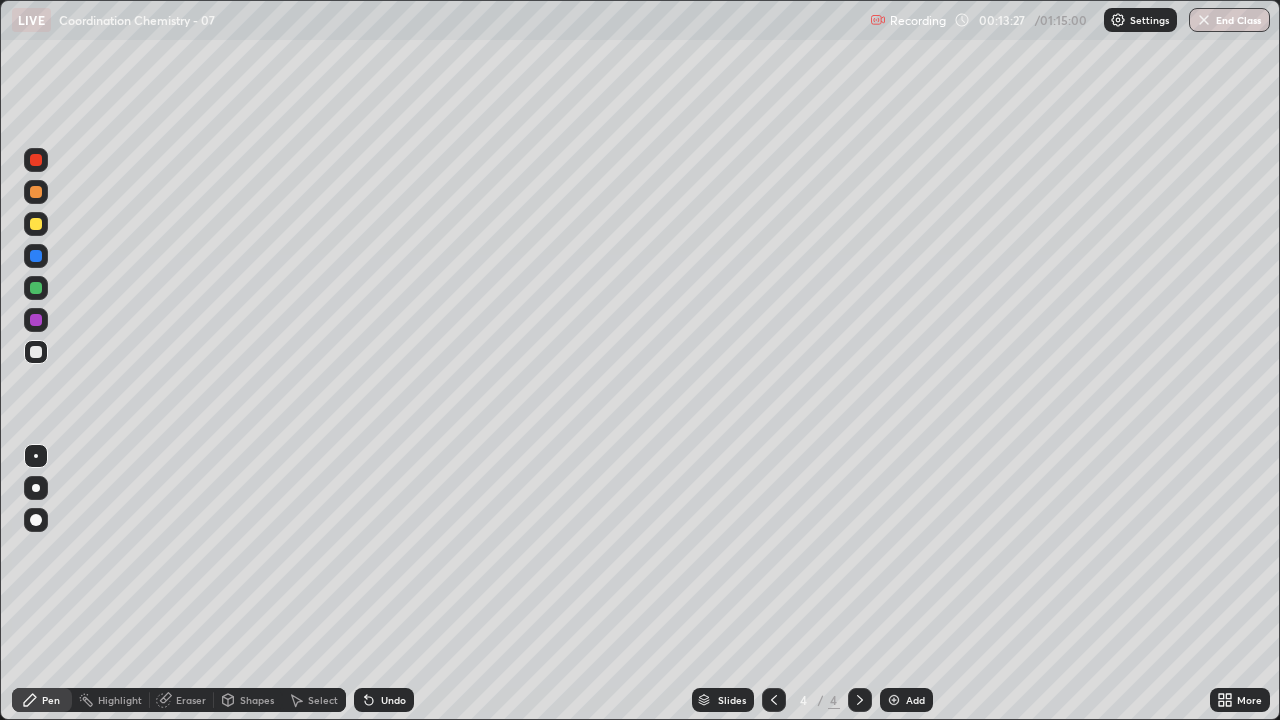 click on "Undo" at bounding box center [384, 700] 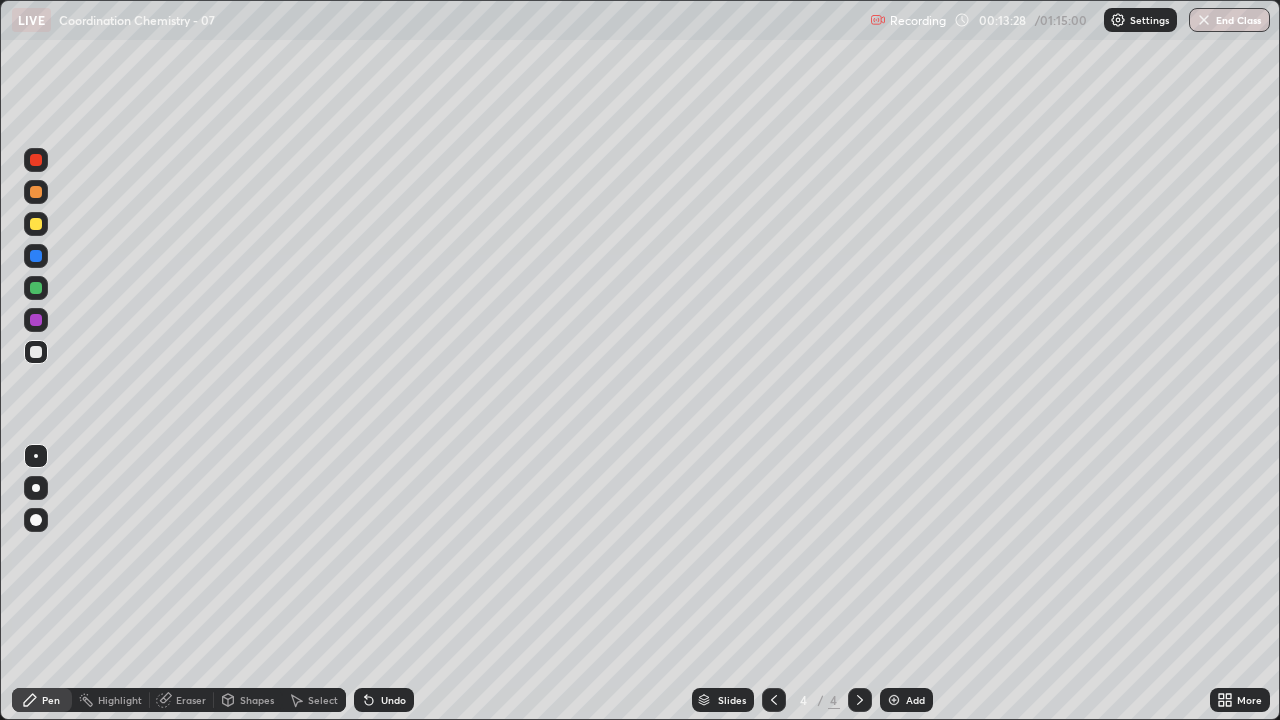 click on "Shapes" at bounding box center [257, 700] 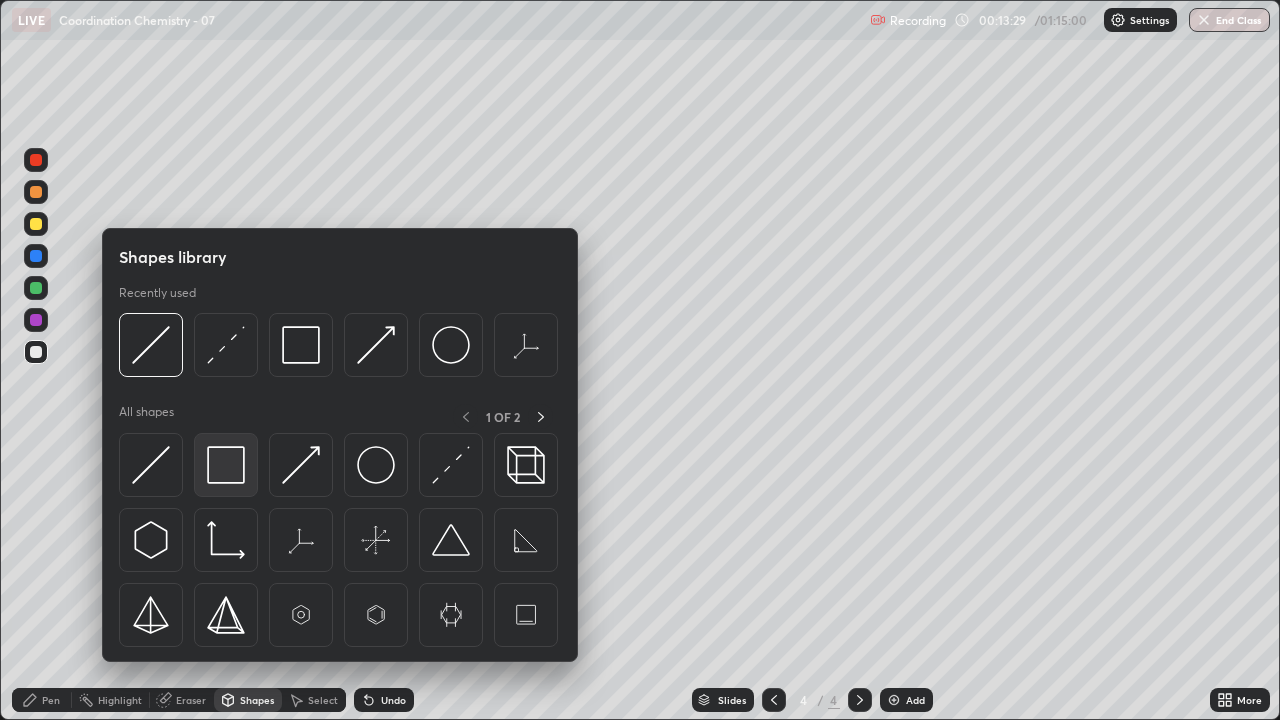 click at bounding box center [226, 465] 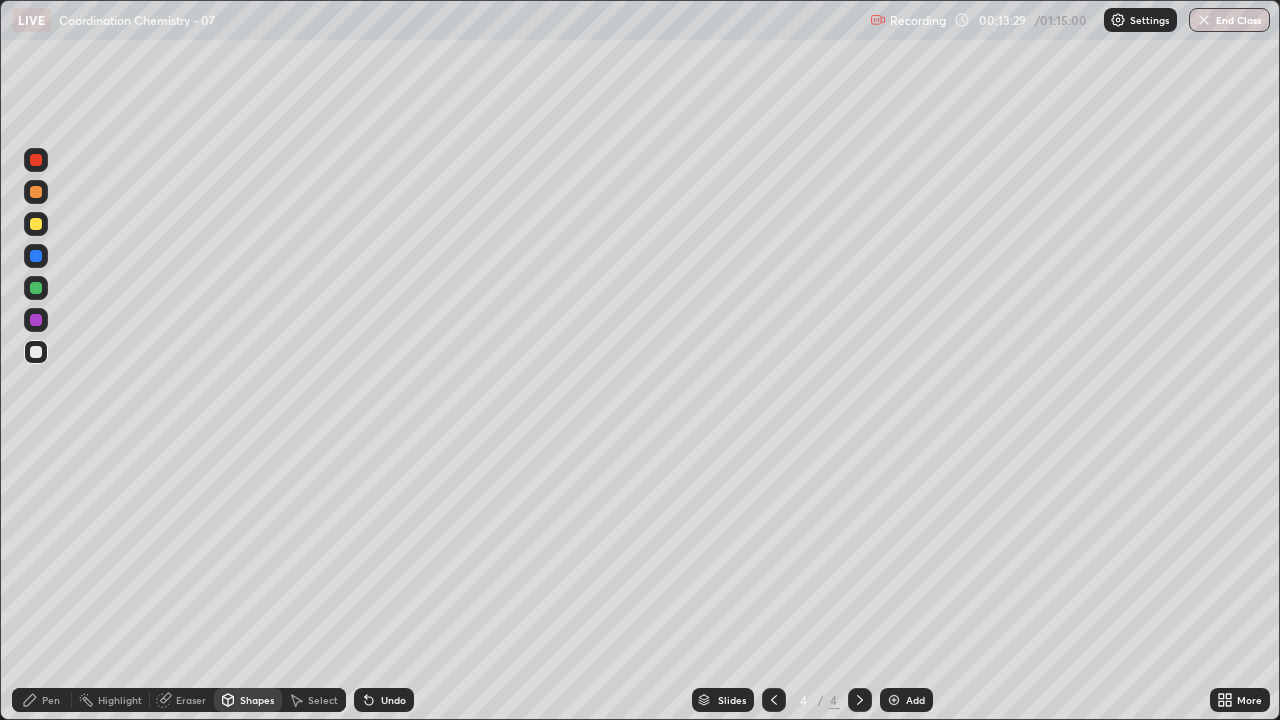 click at bounding box center [36, 288] 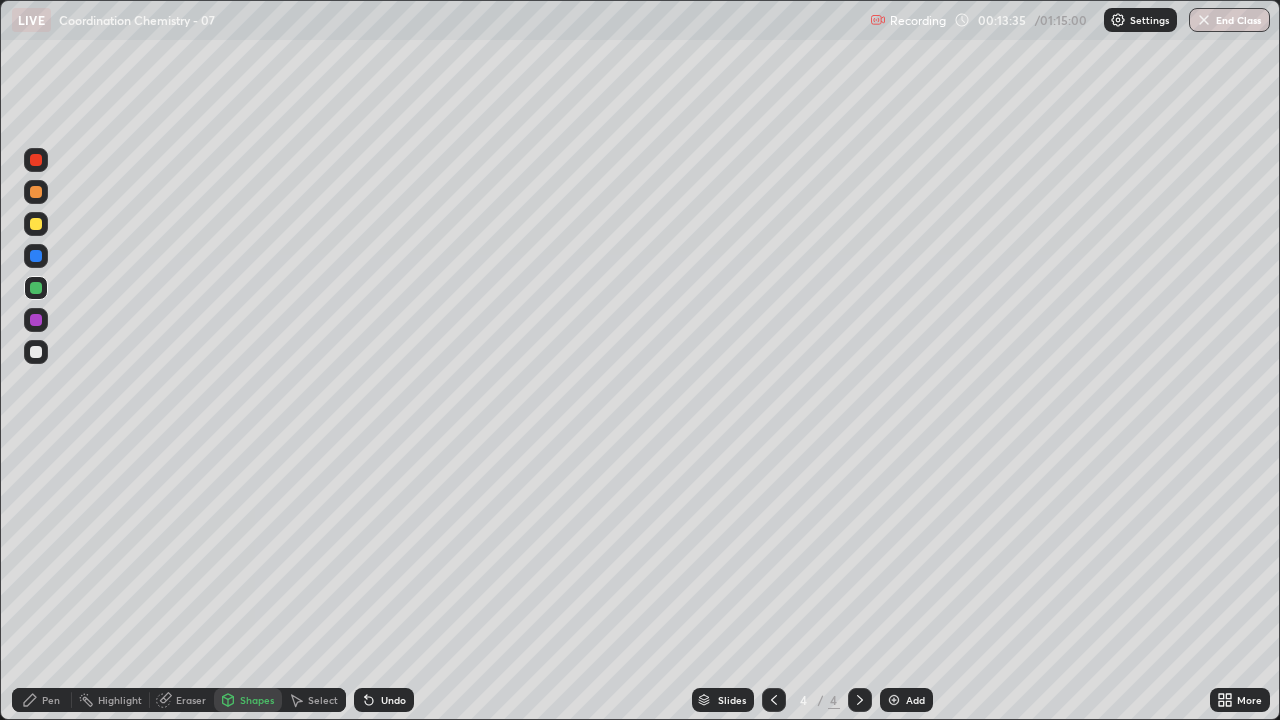 click on "Pen" at bounding box center [42, 700] 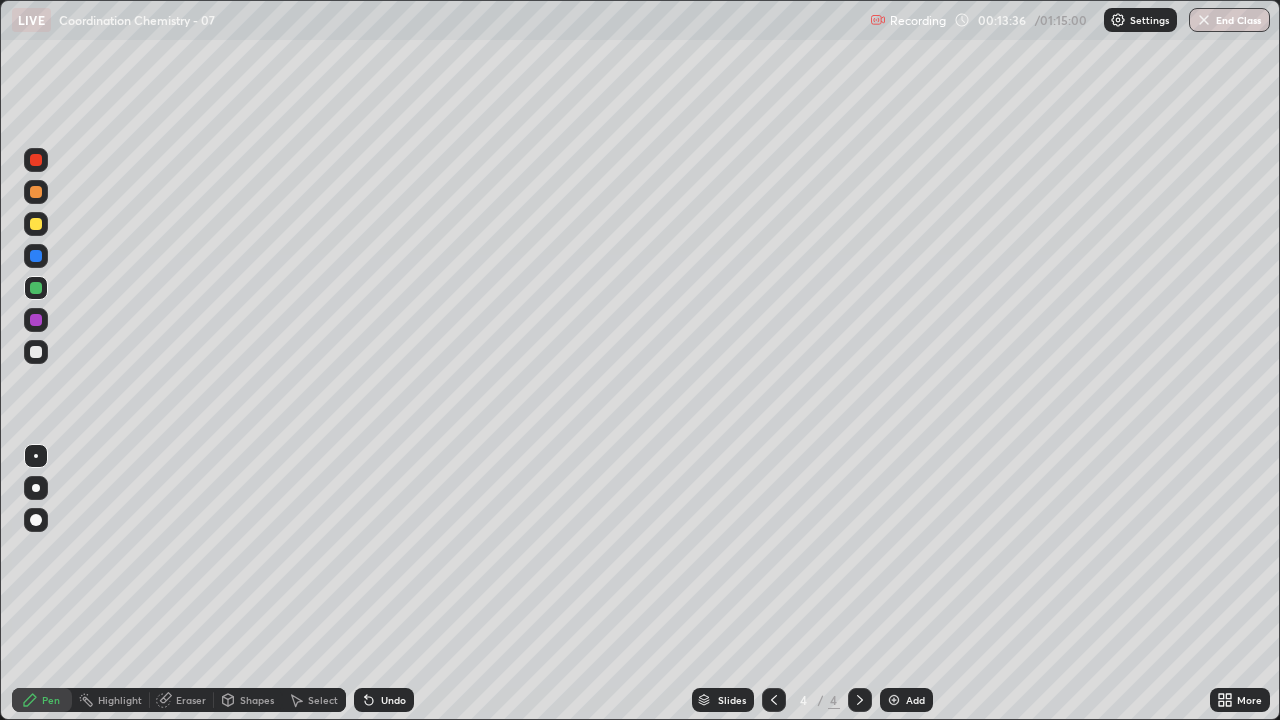 click at bounding box center [36, 352] 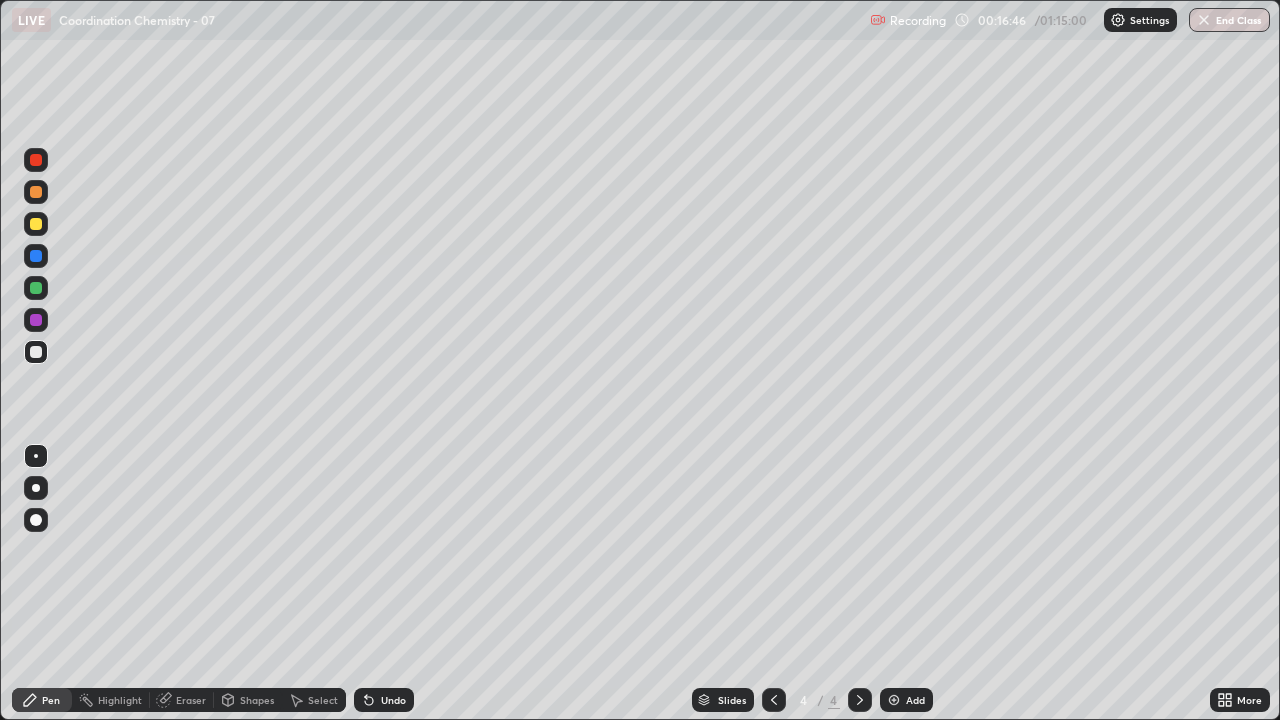 click at bounding box center (894, 700) 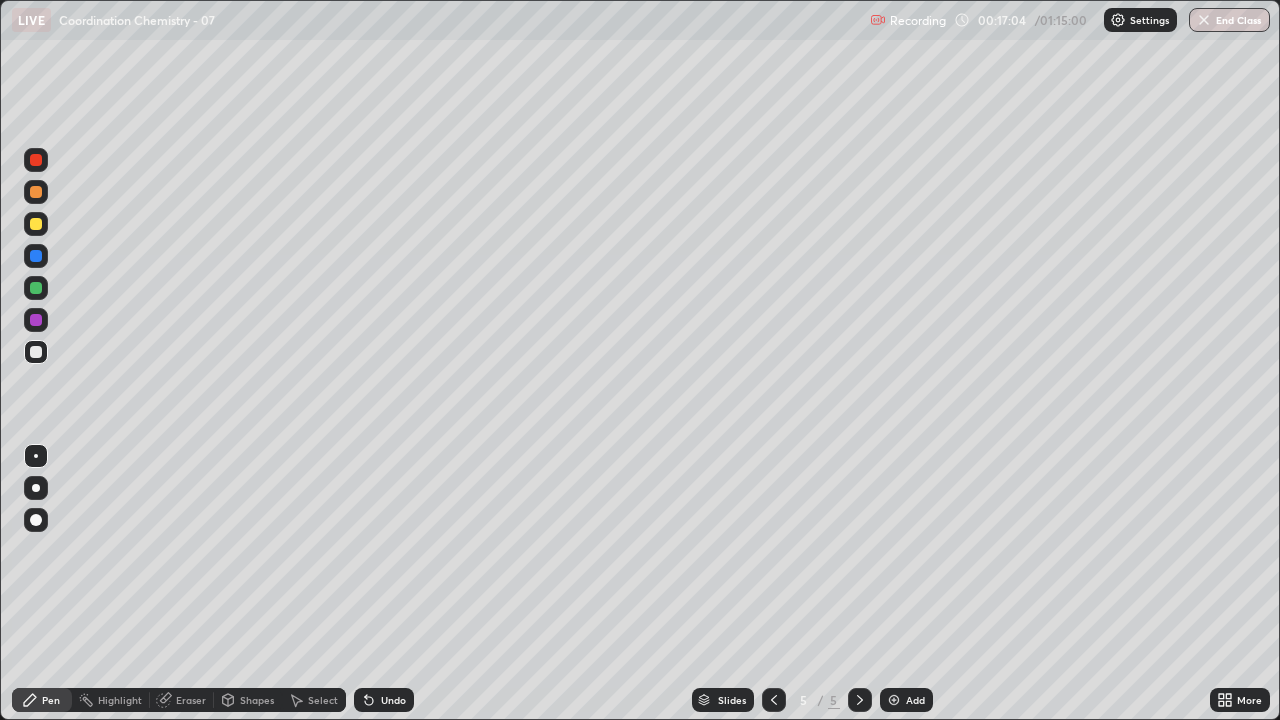 click on "Undo" at bounding box center (393, 700) 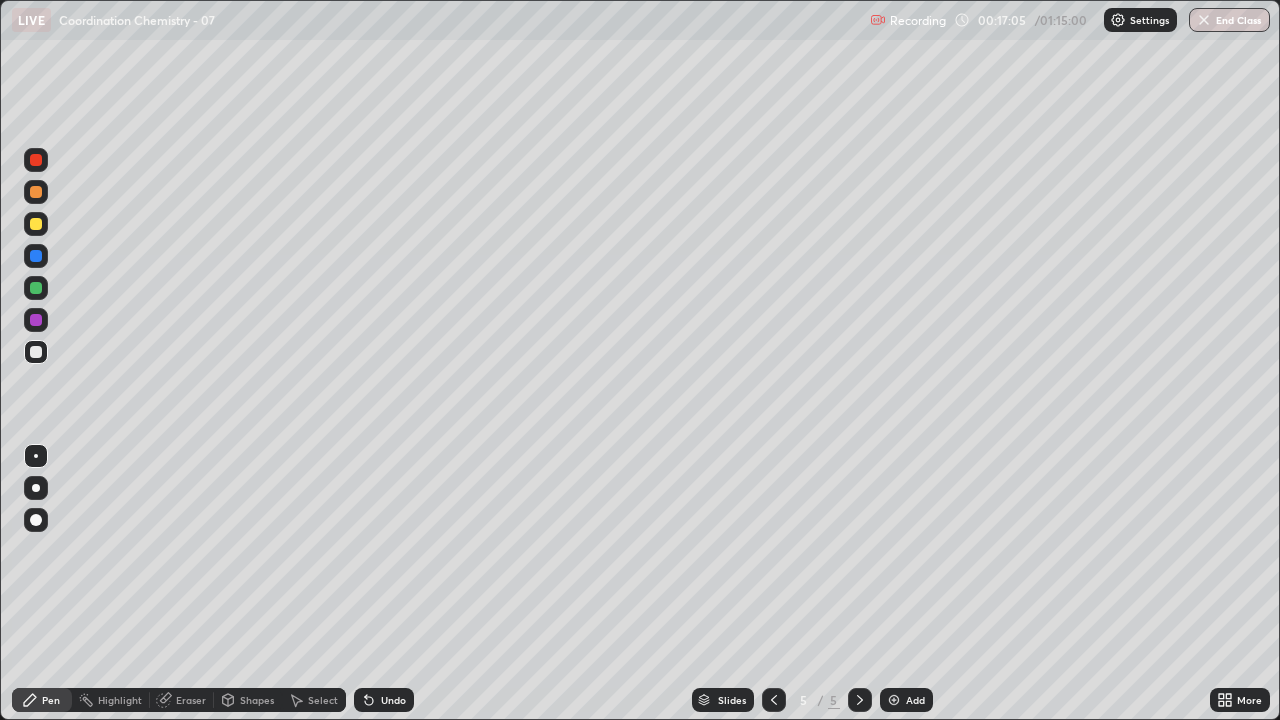 click on "Undo" at bounding box center (393, 700) 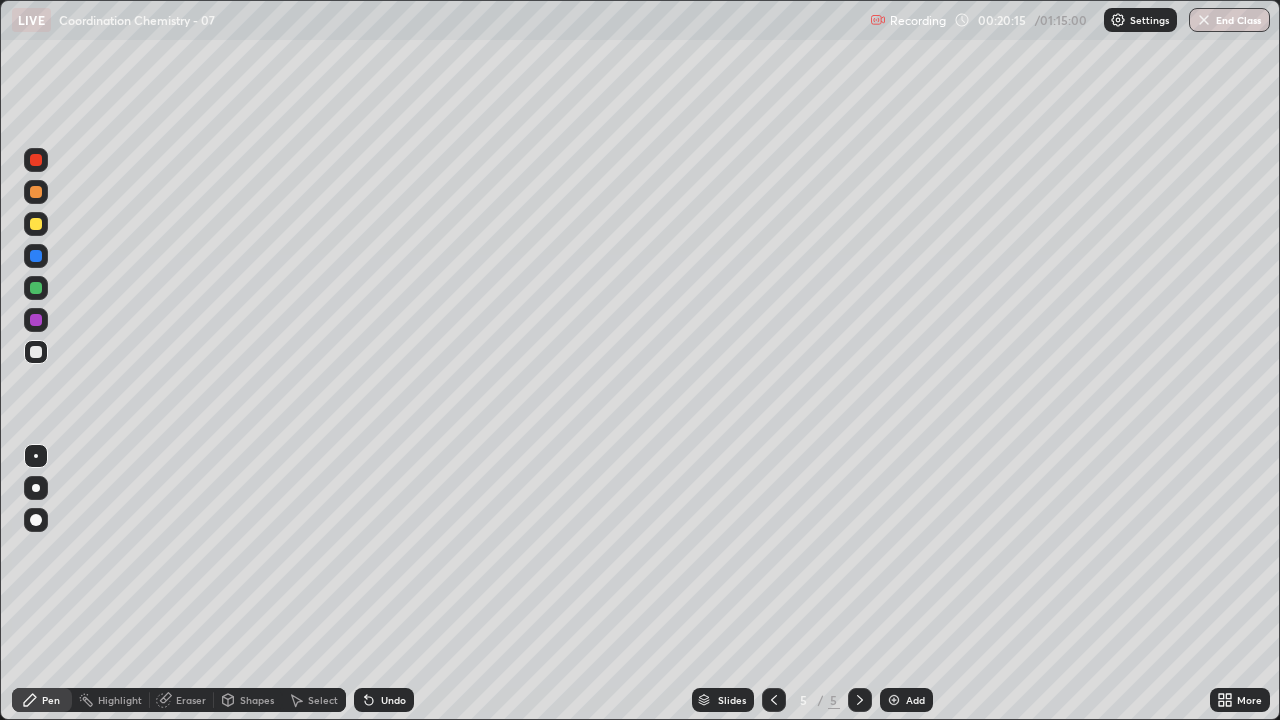 click on "Undo" at bounding box center [393, 700] 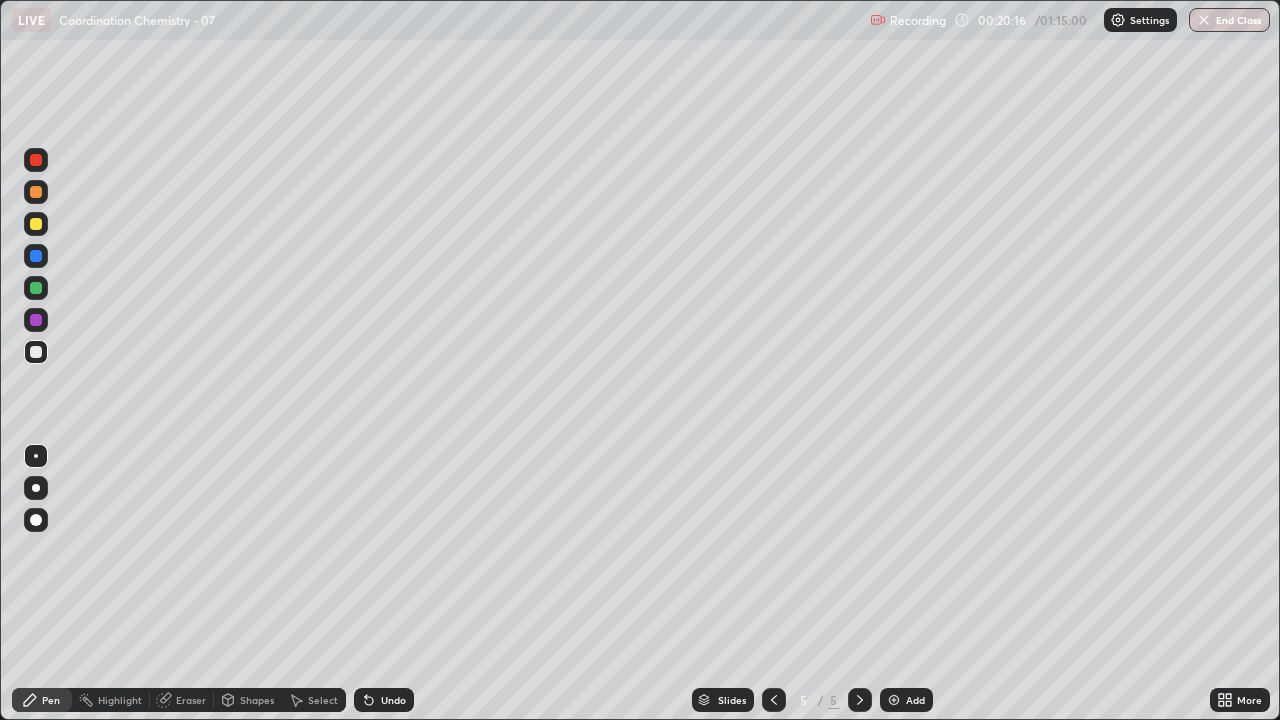 click on "Undo" at bounding box center [393, 700] 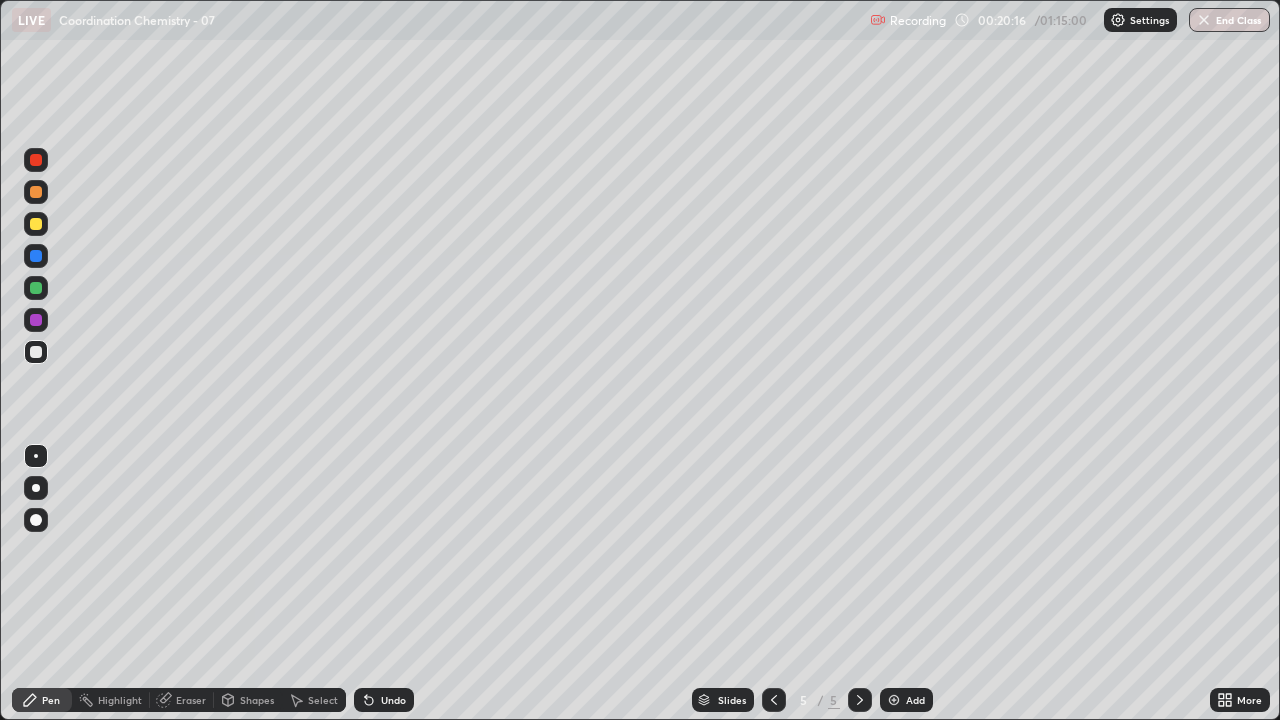click on "Undo" at bounding box center (393, 700) 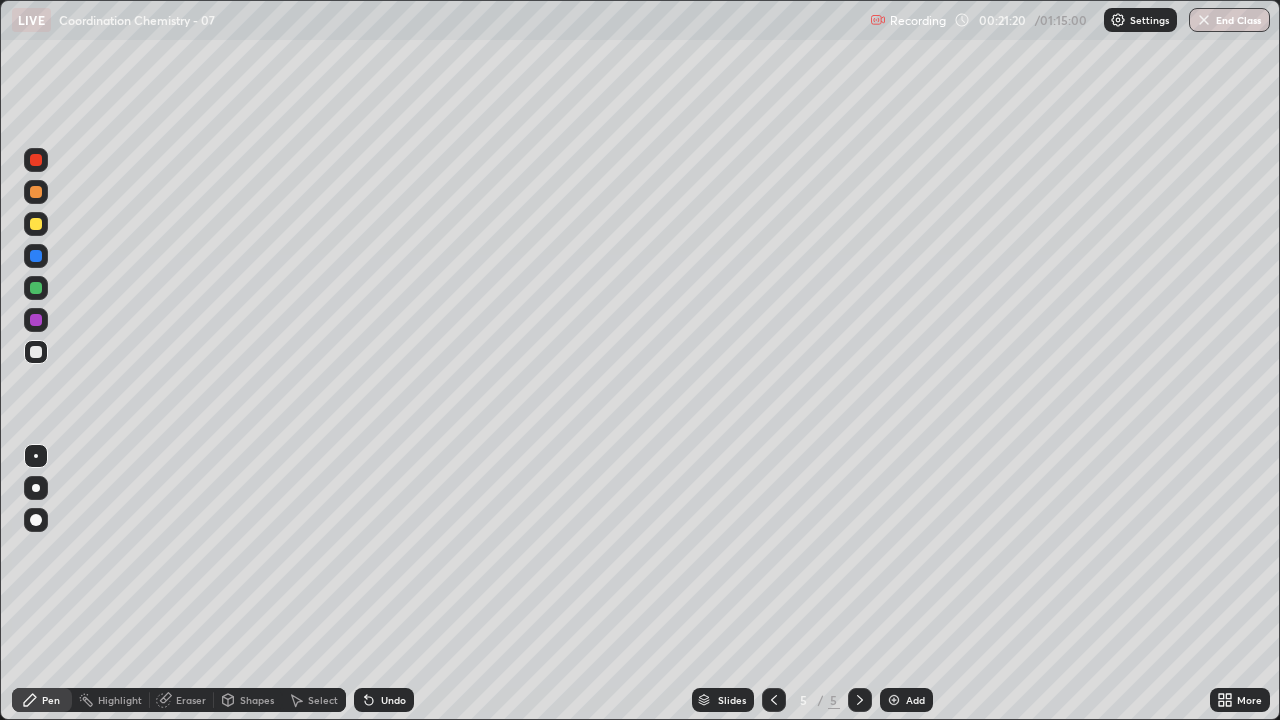 click 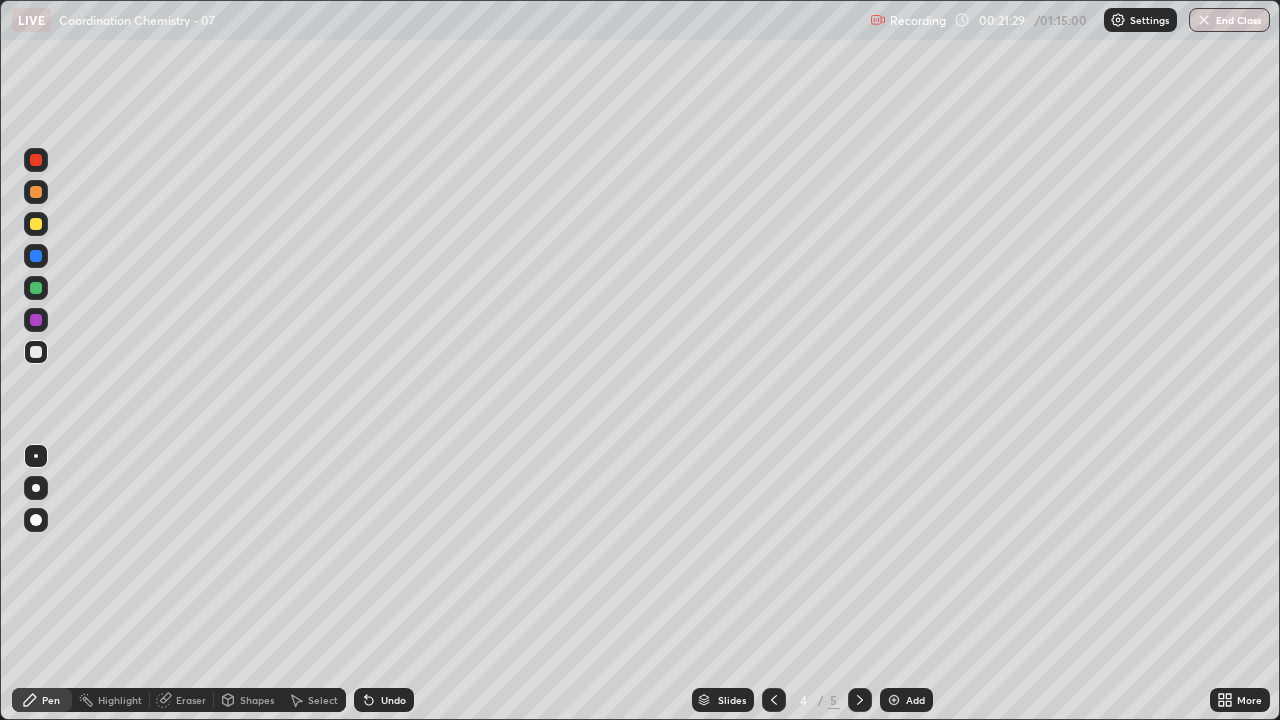 click 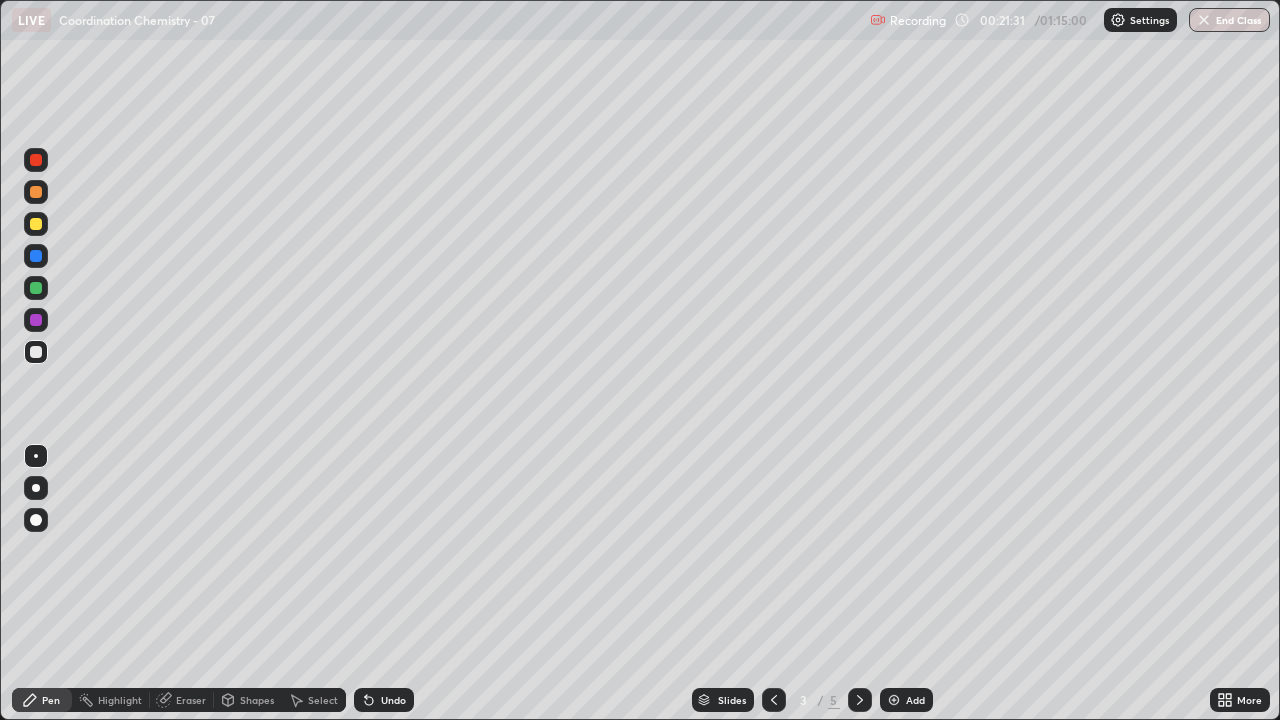 click at bounding box center (860, 700) 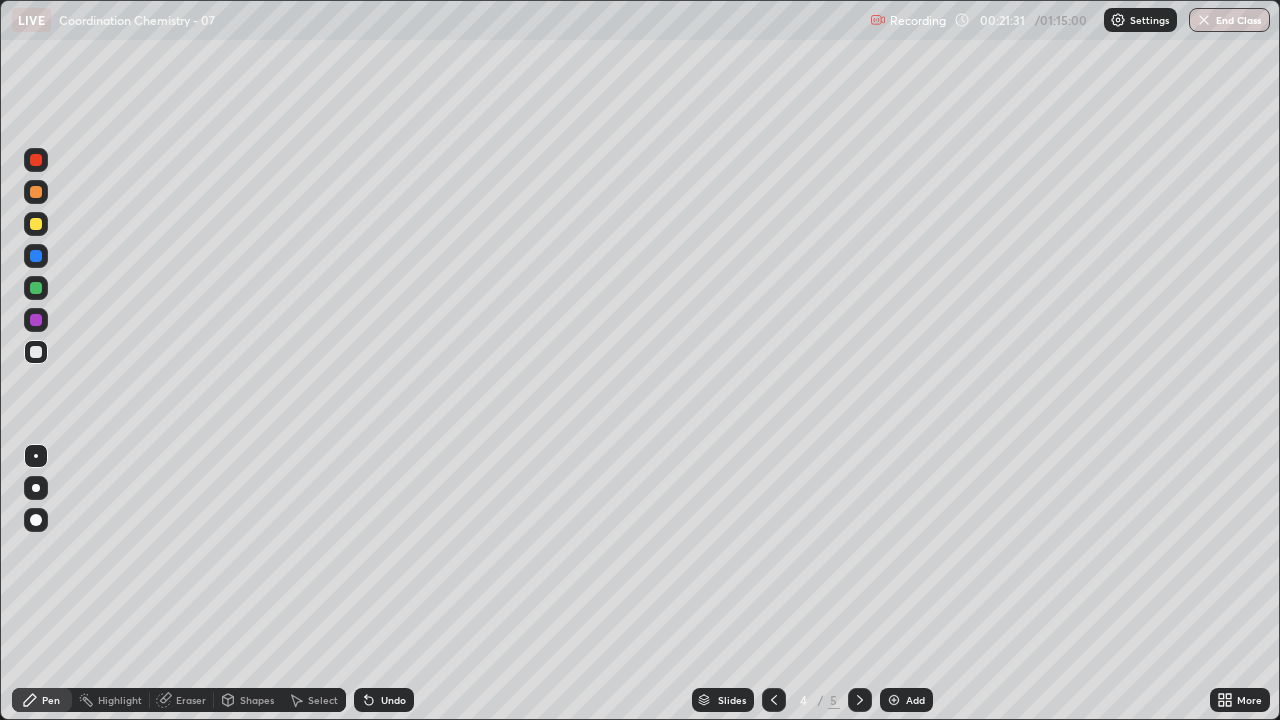 click 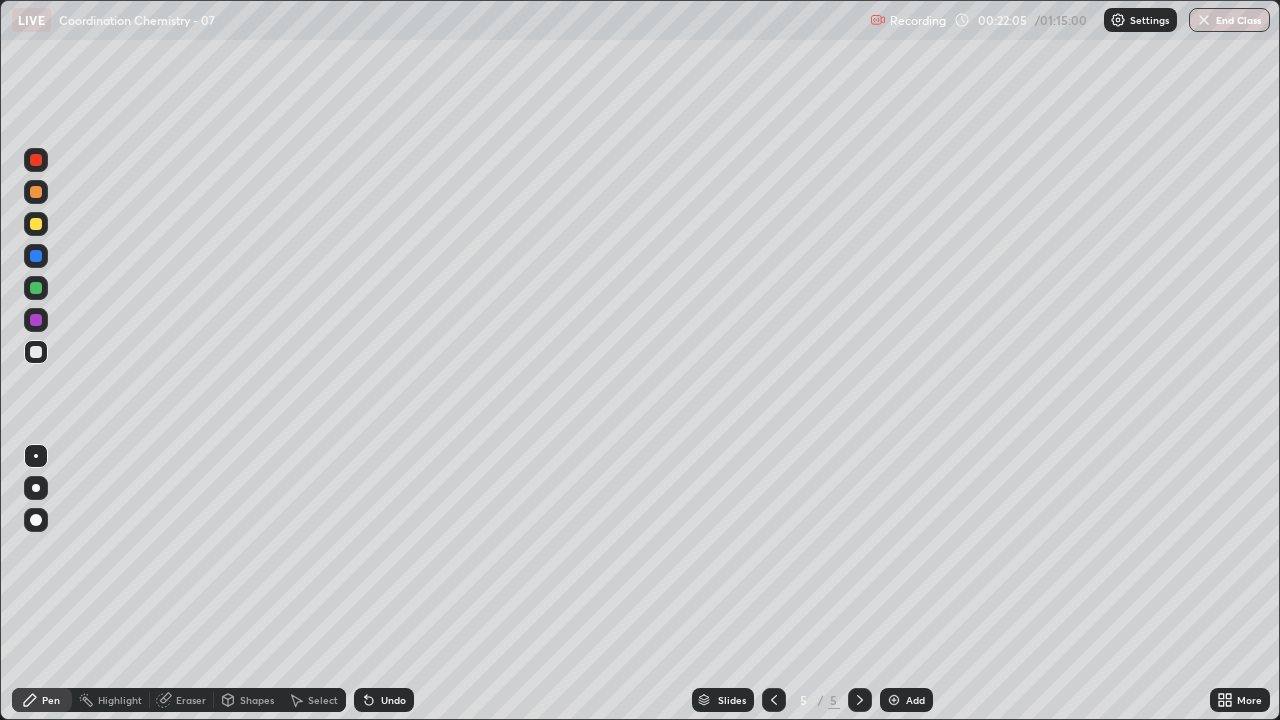 click 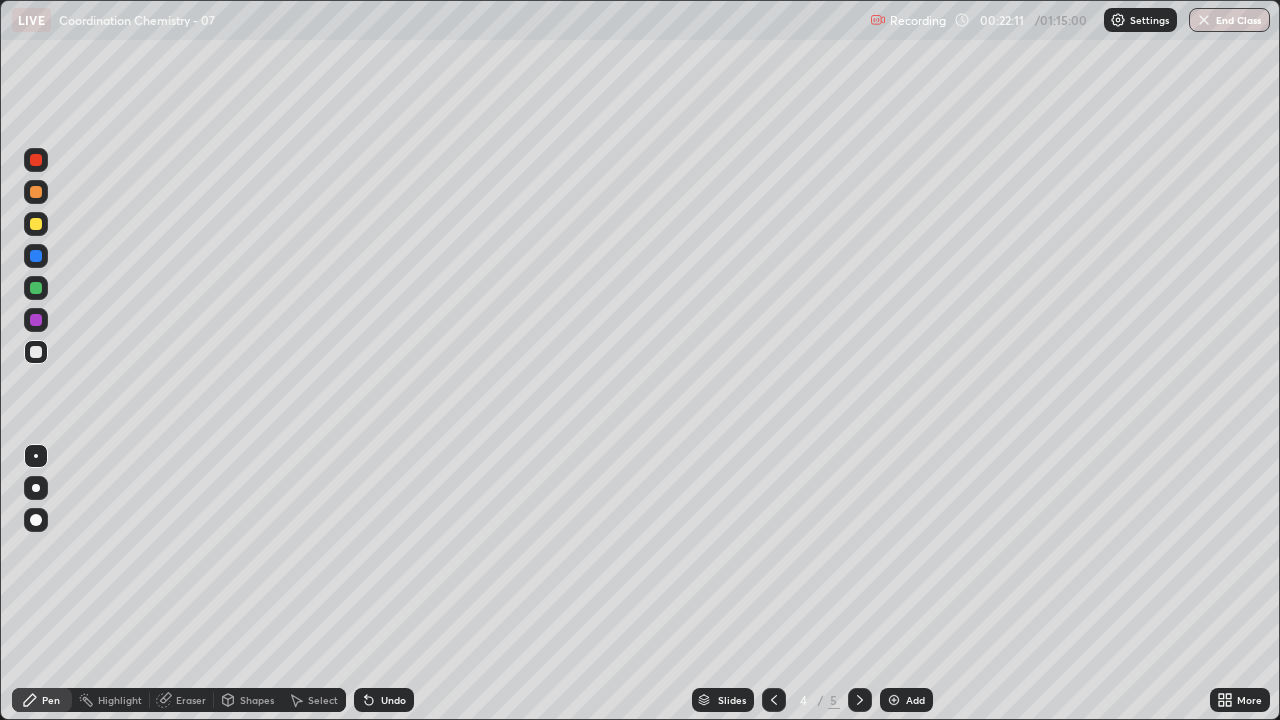 click on "Undo" at bounding box center (384, 700) 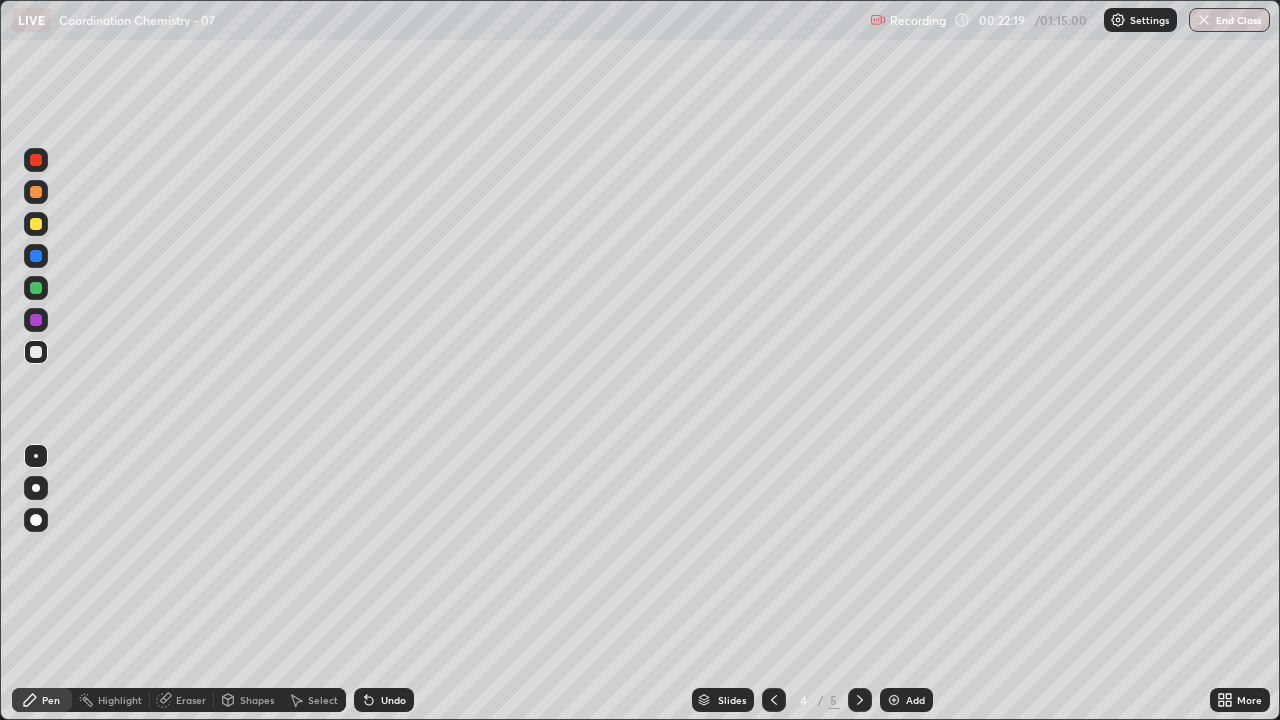 click 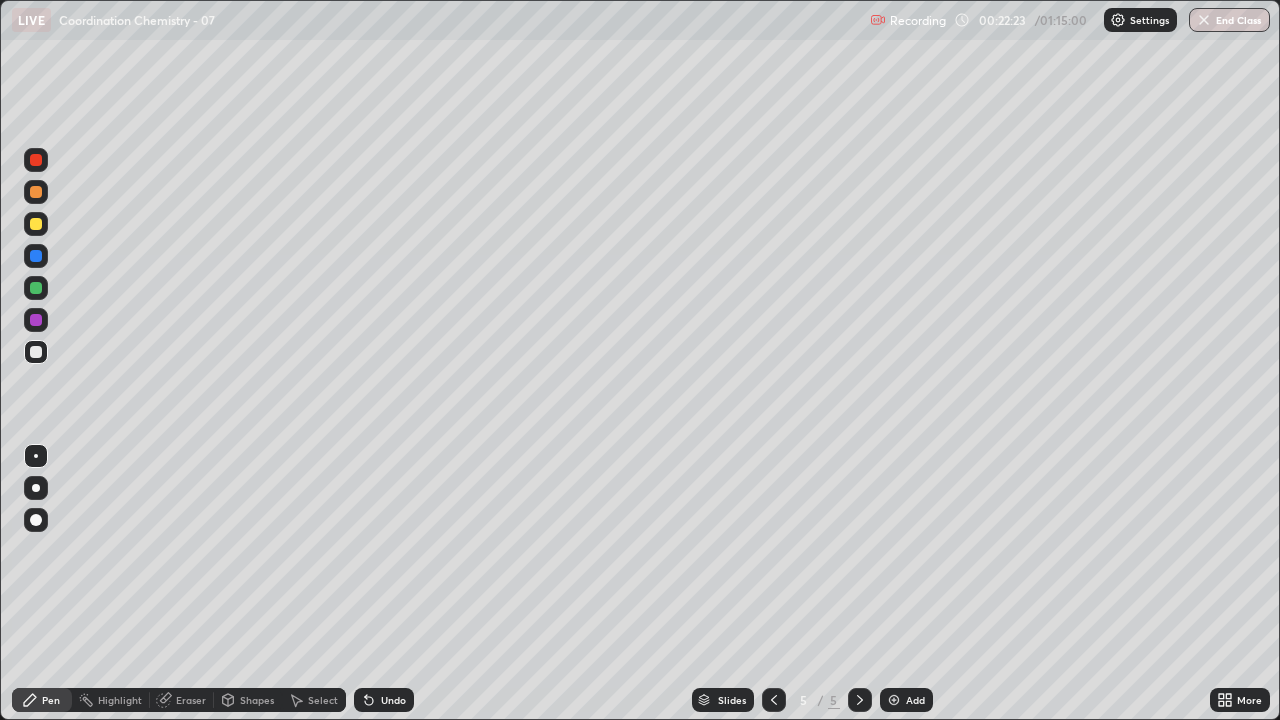 click at bounding box center [894, 700] 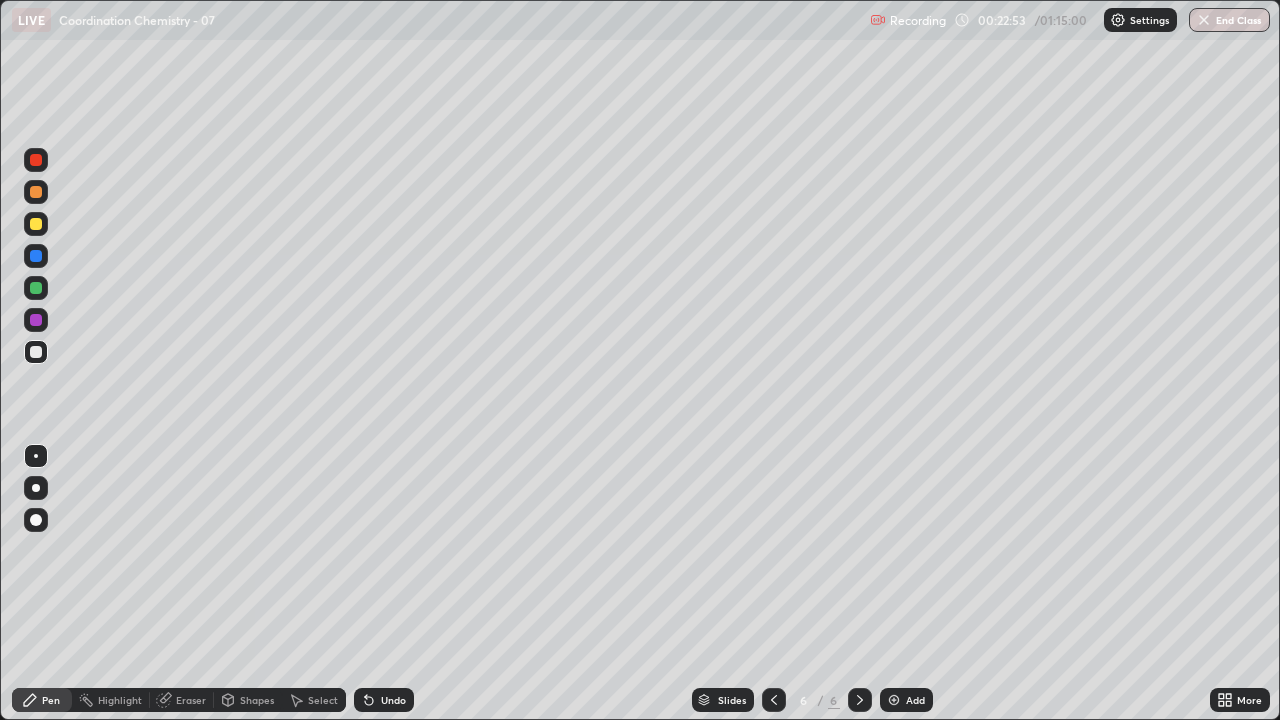 click 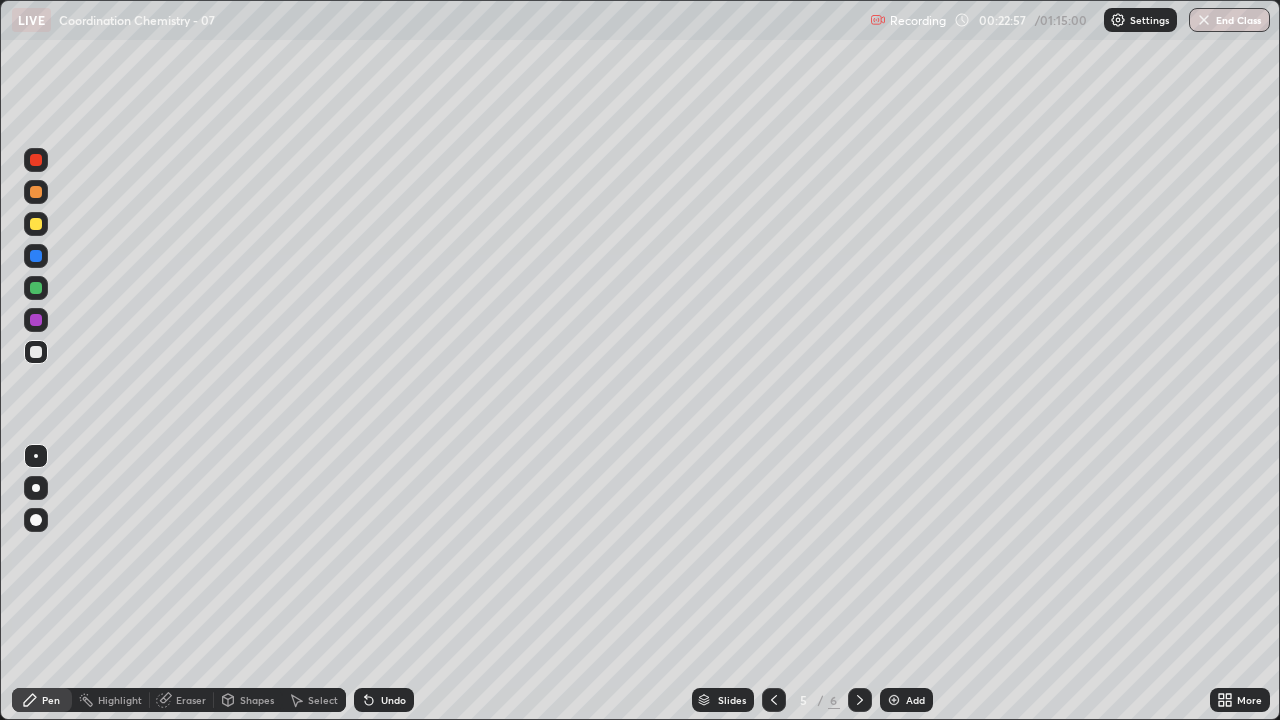 click 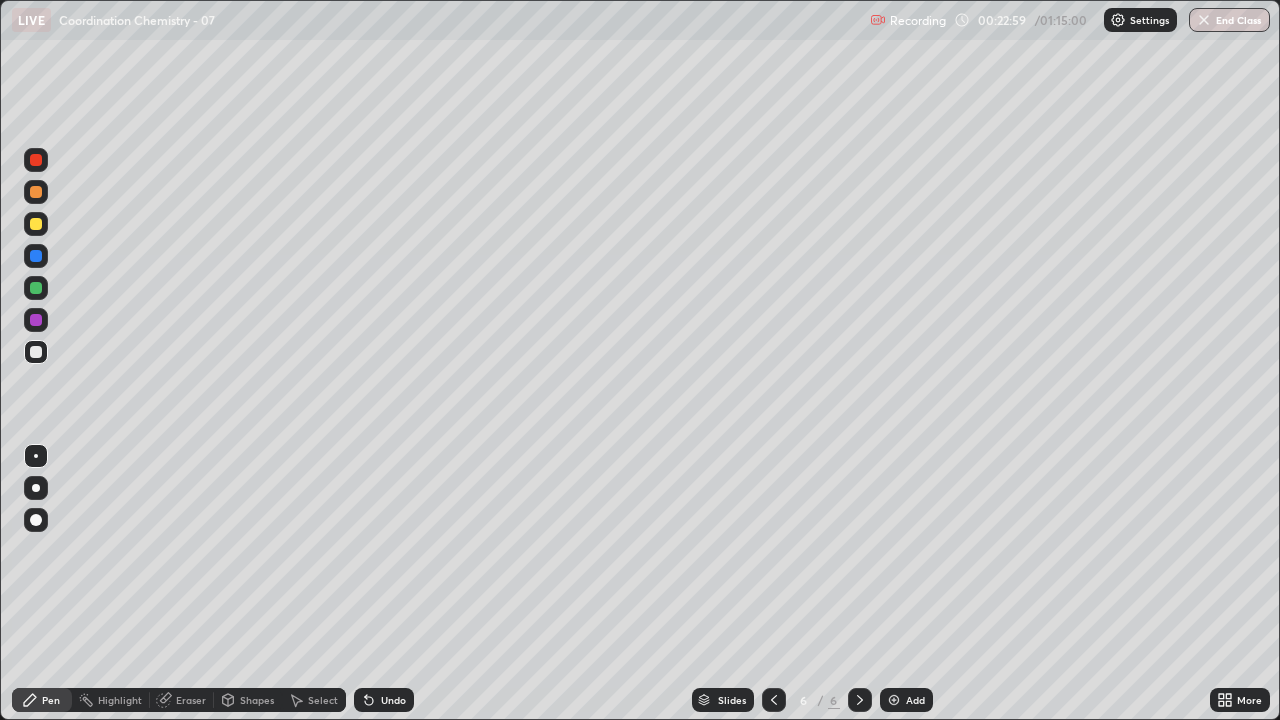 click 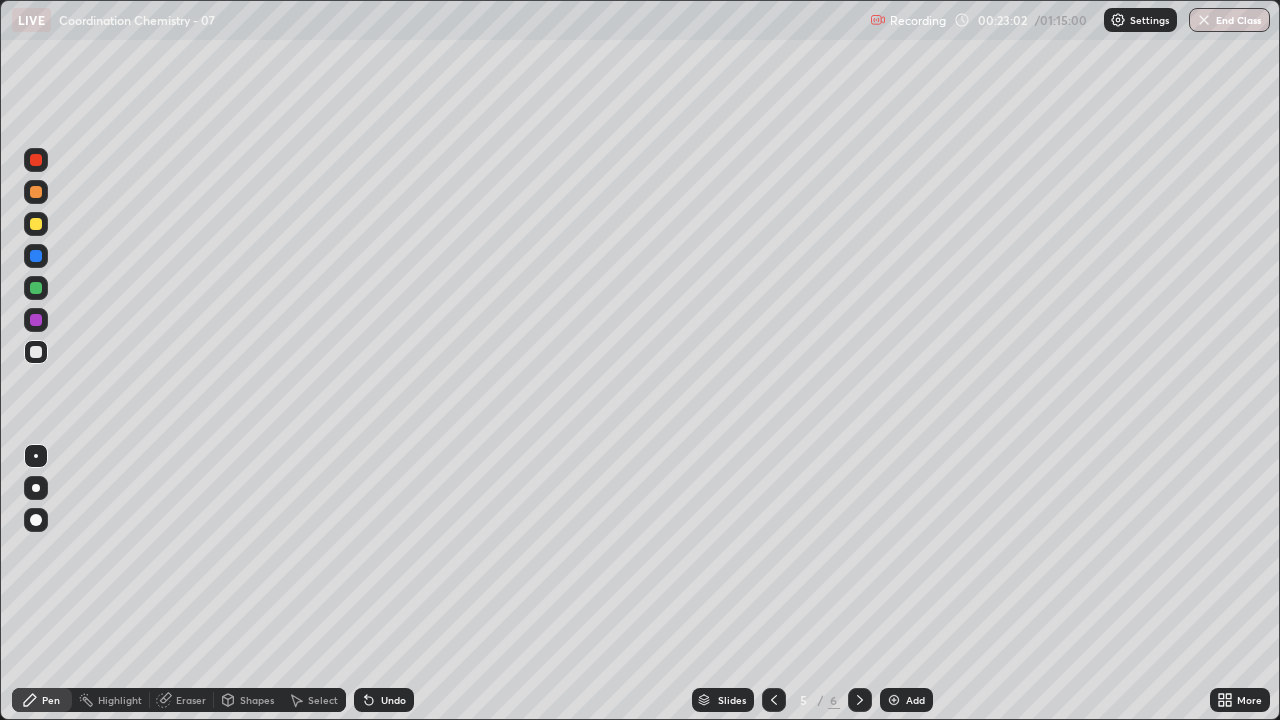 click 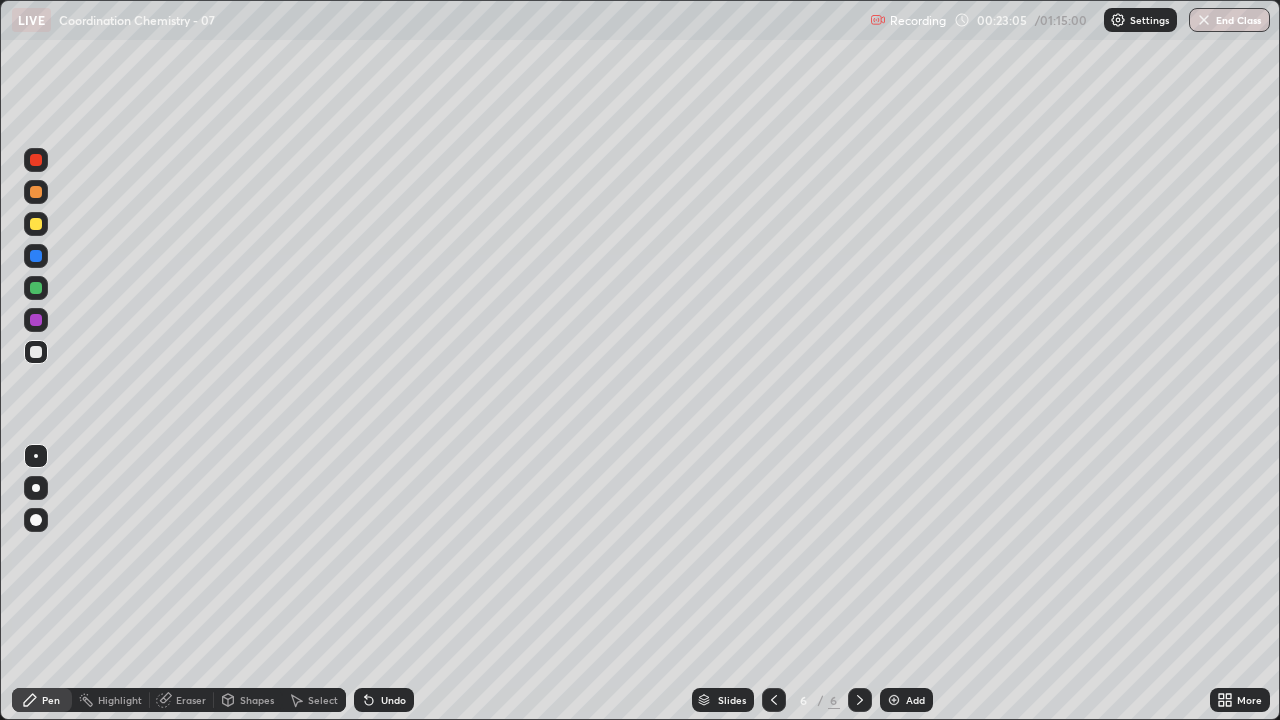 click on "Select" at bounding box center (323, 700) 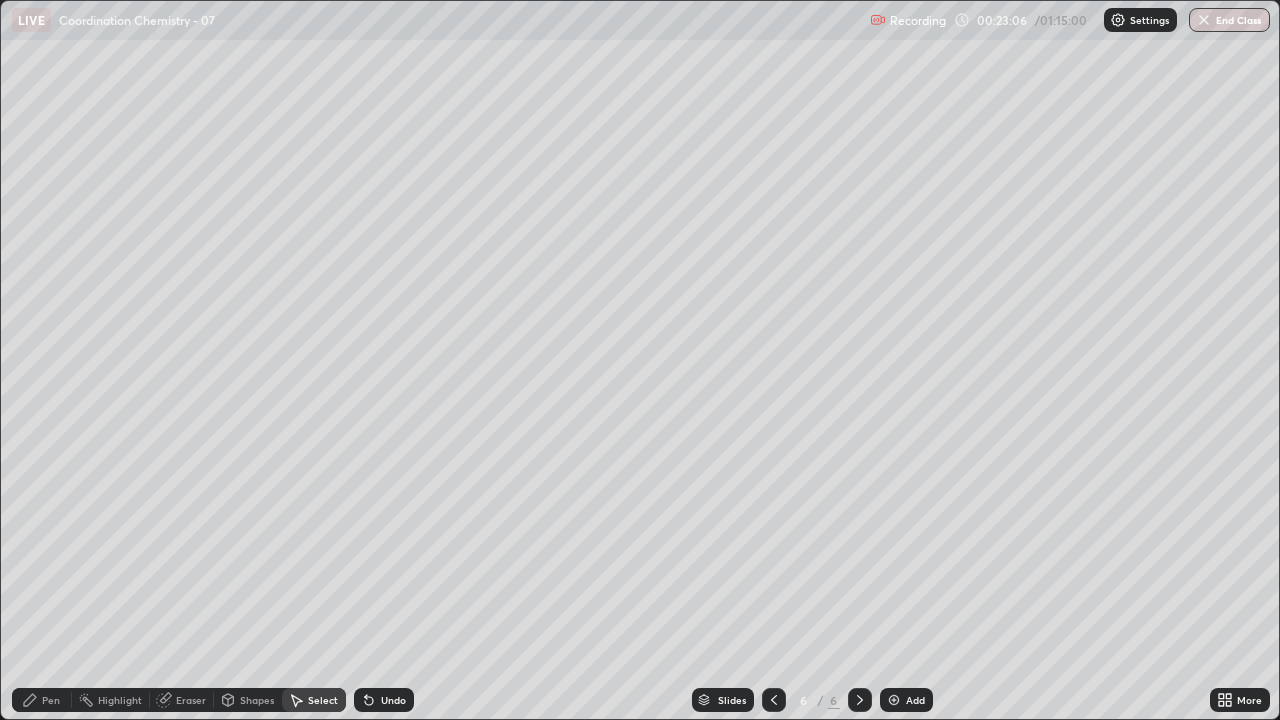 click on "Pen" at bounding box center [51, 700] 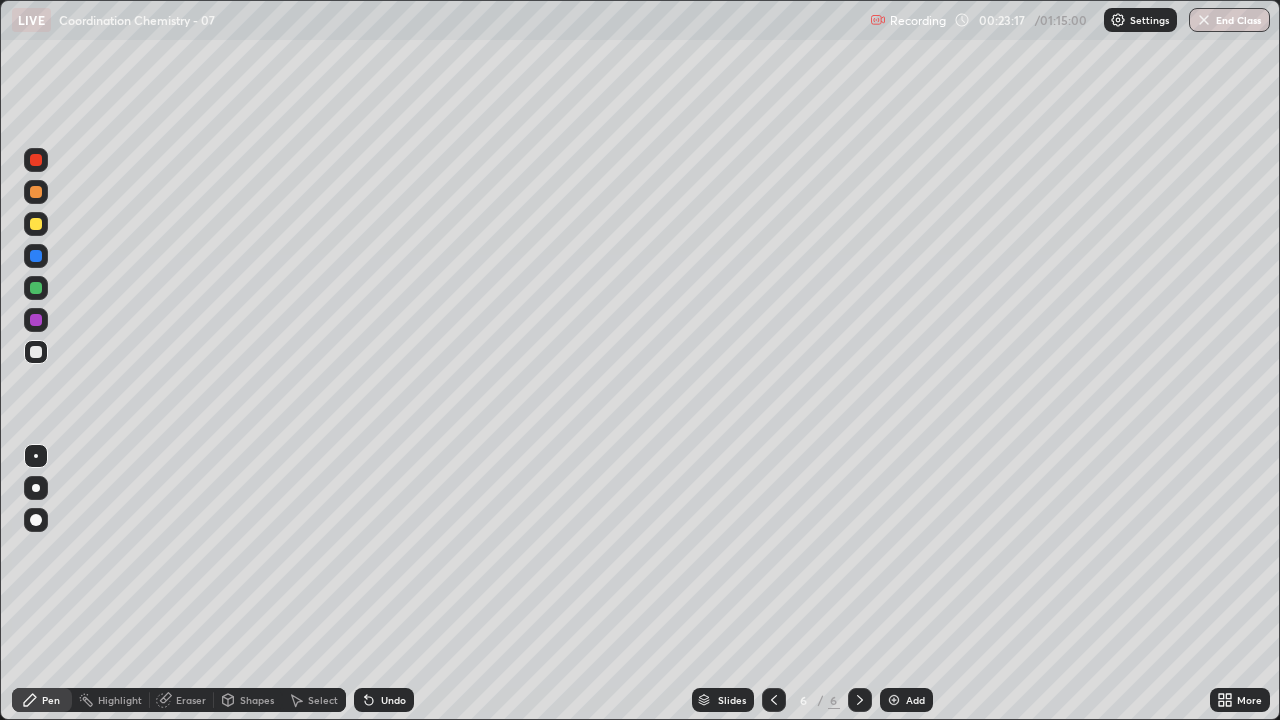 click on "Undo" at bounding box center (393, 700) 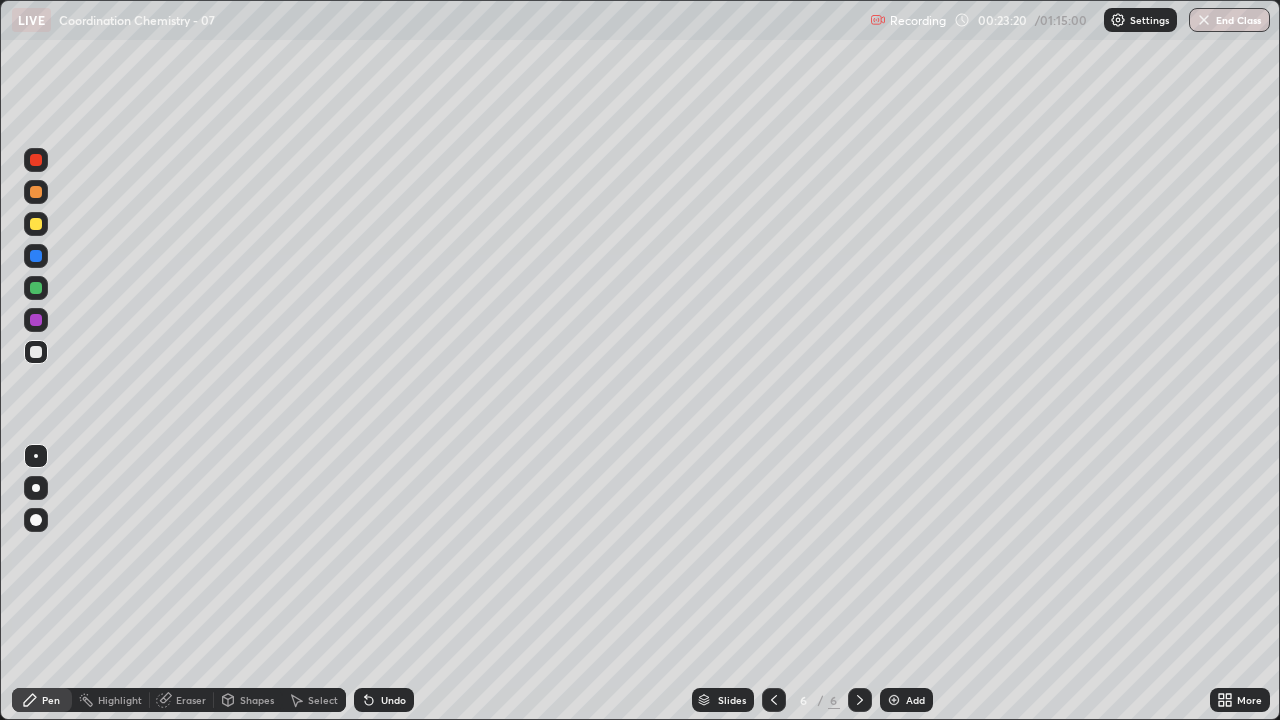 click 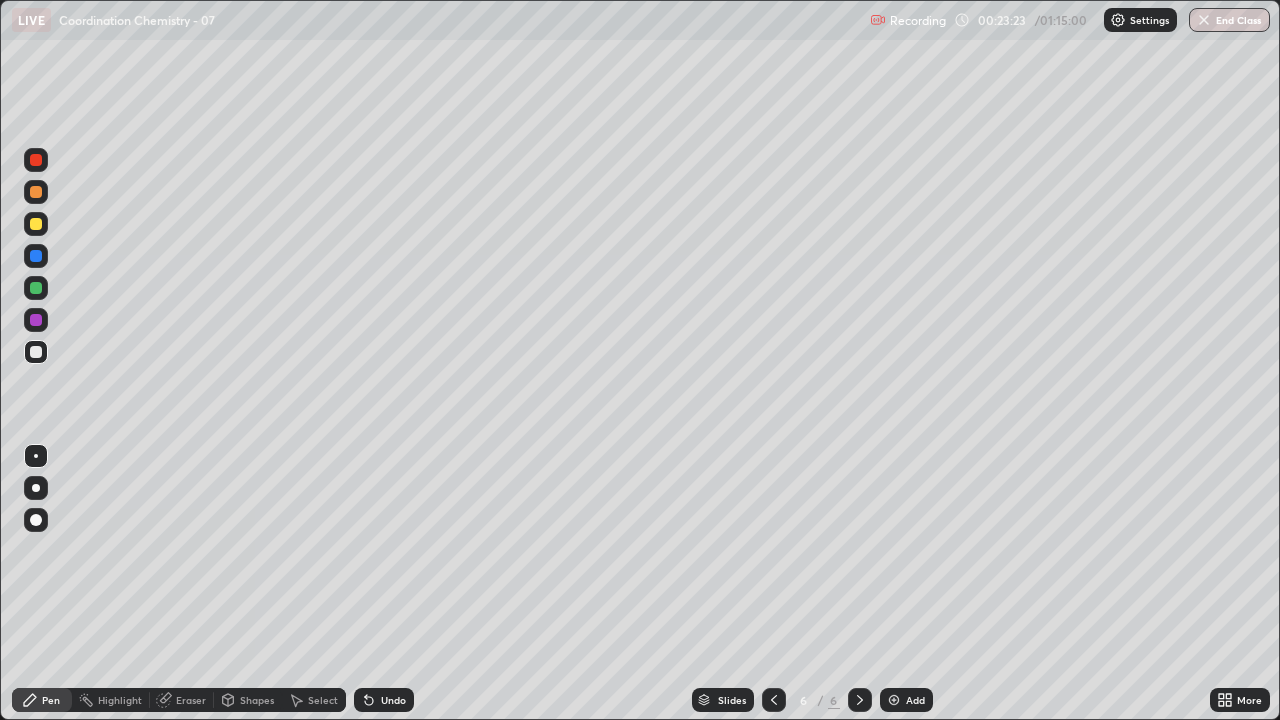 click on "Undo" at bounding box center (384, 700) 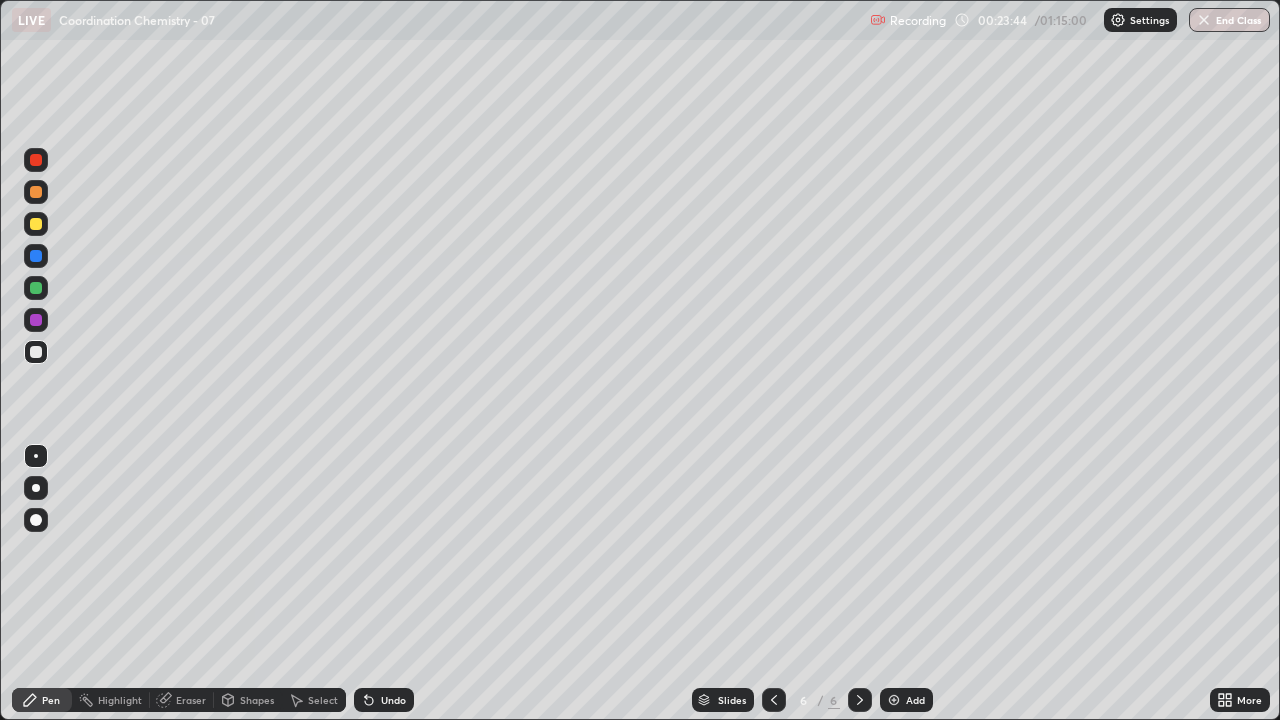 click 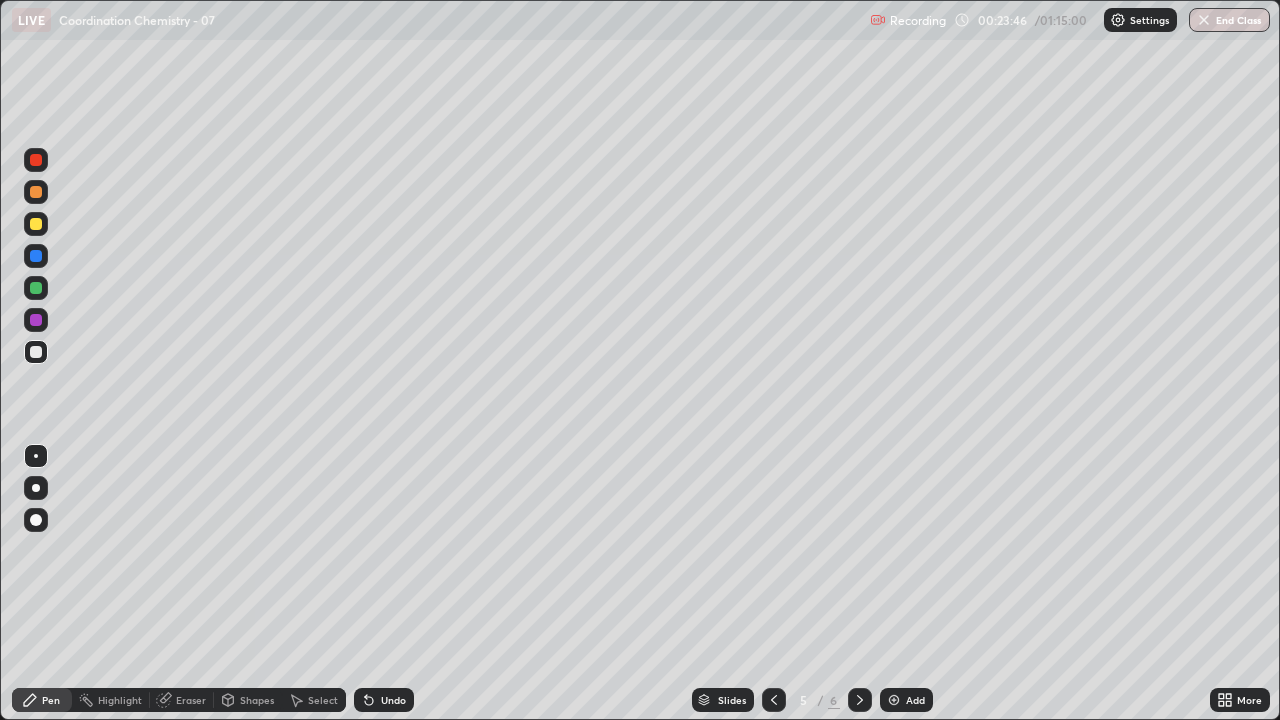 click 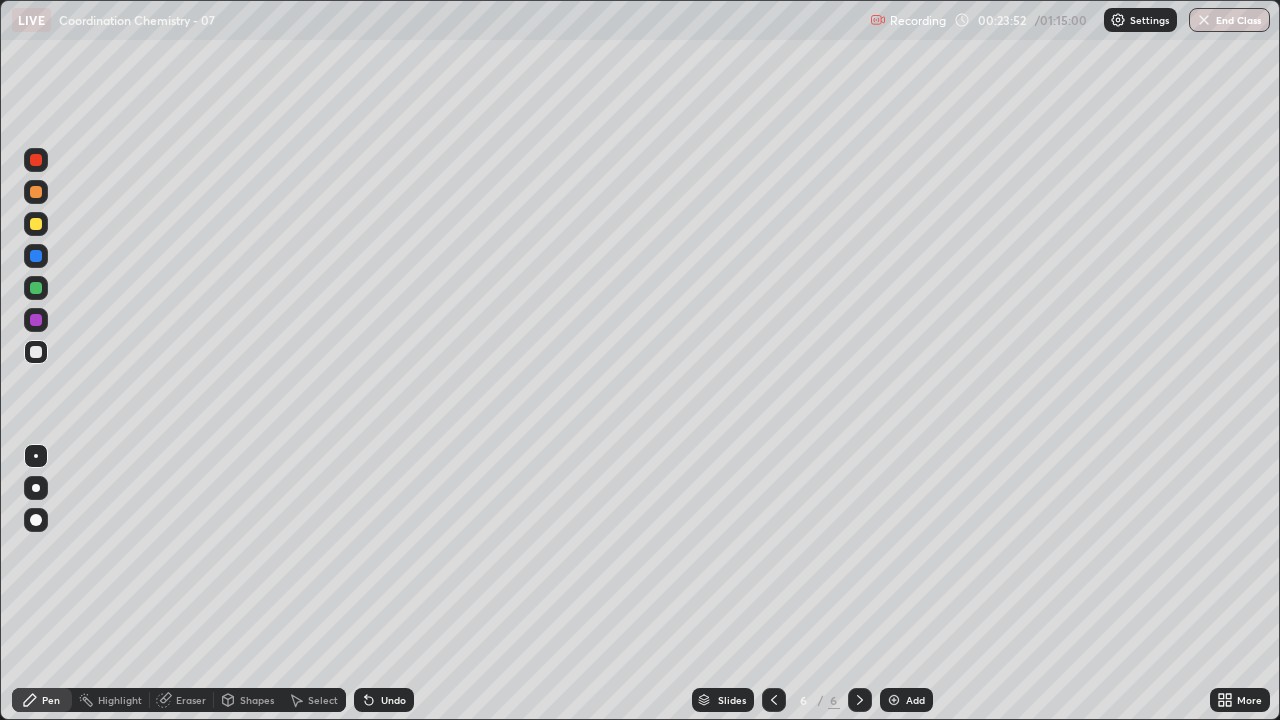 click 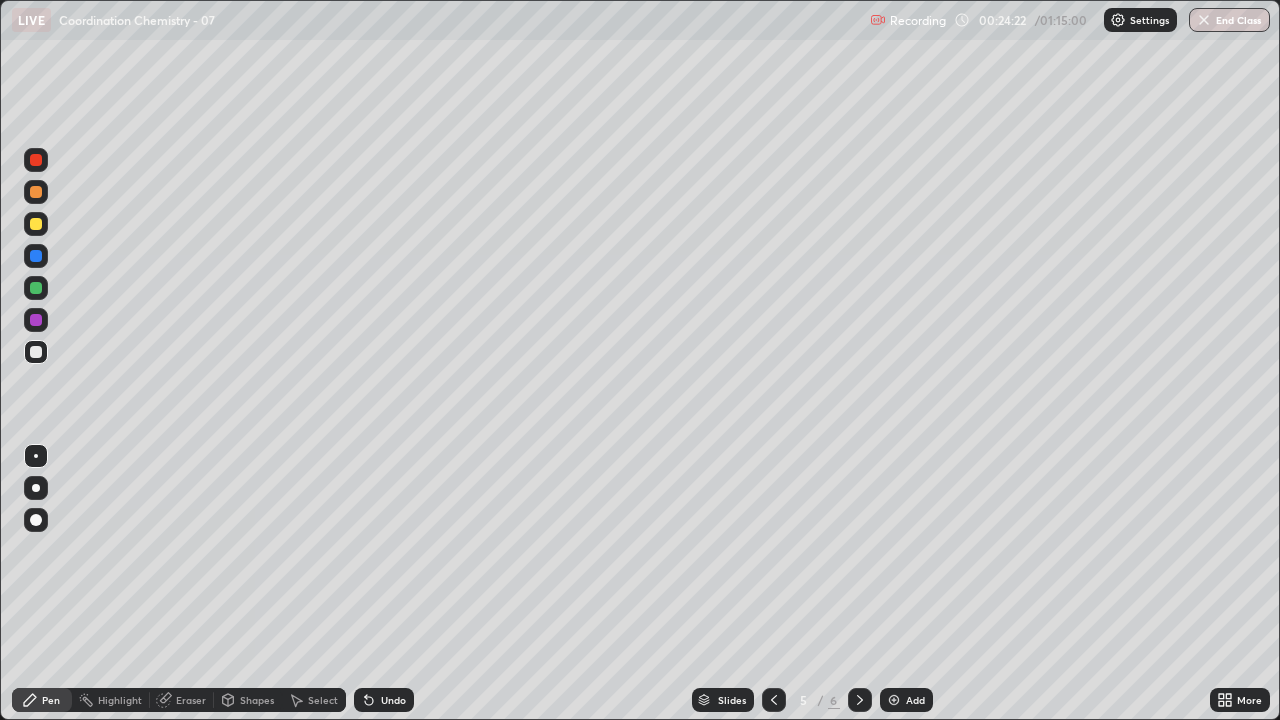 click 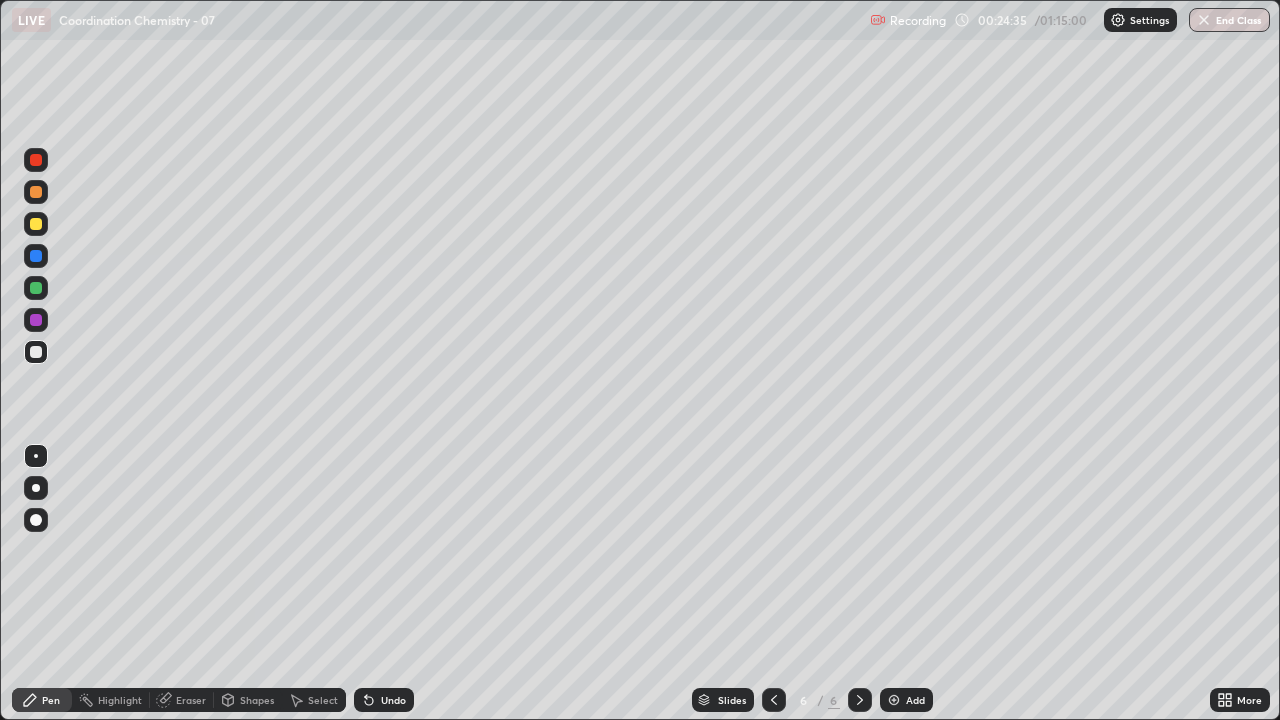 click at bounding box center [774, 700] 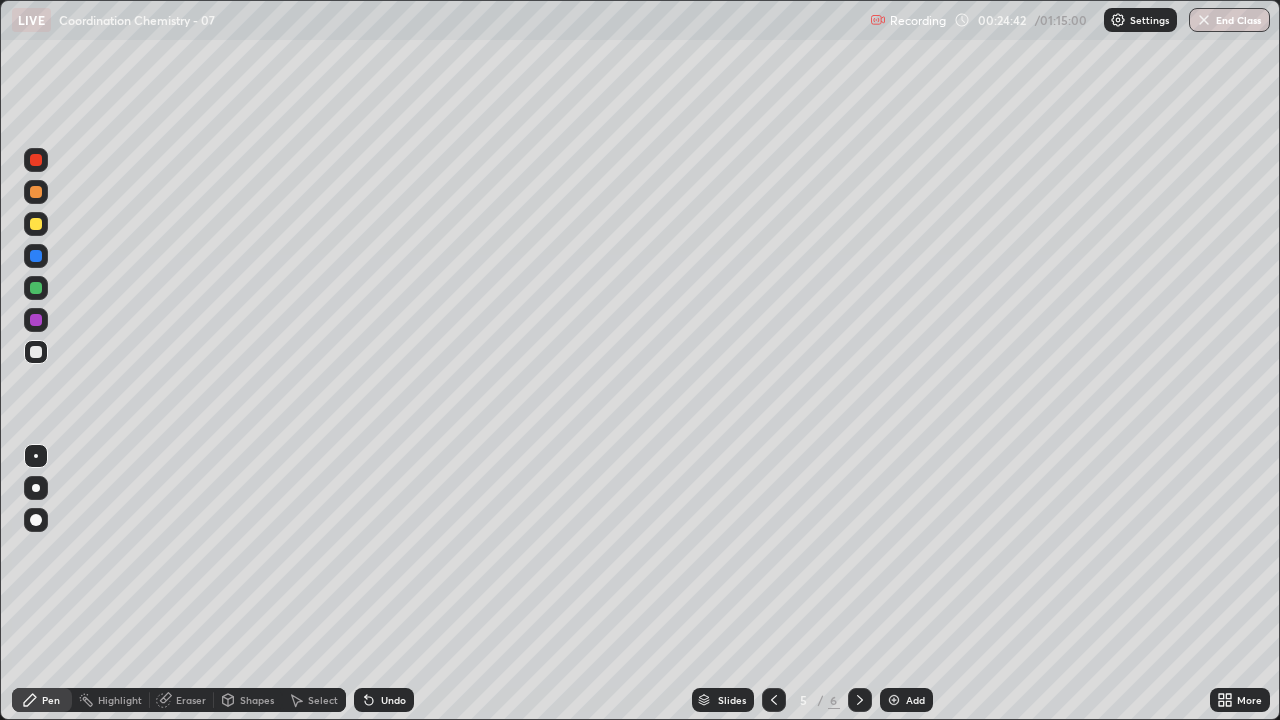 click 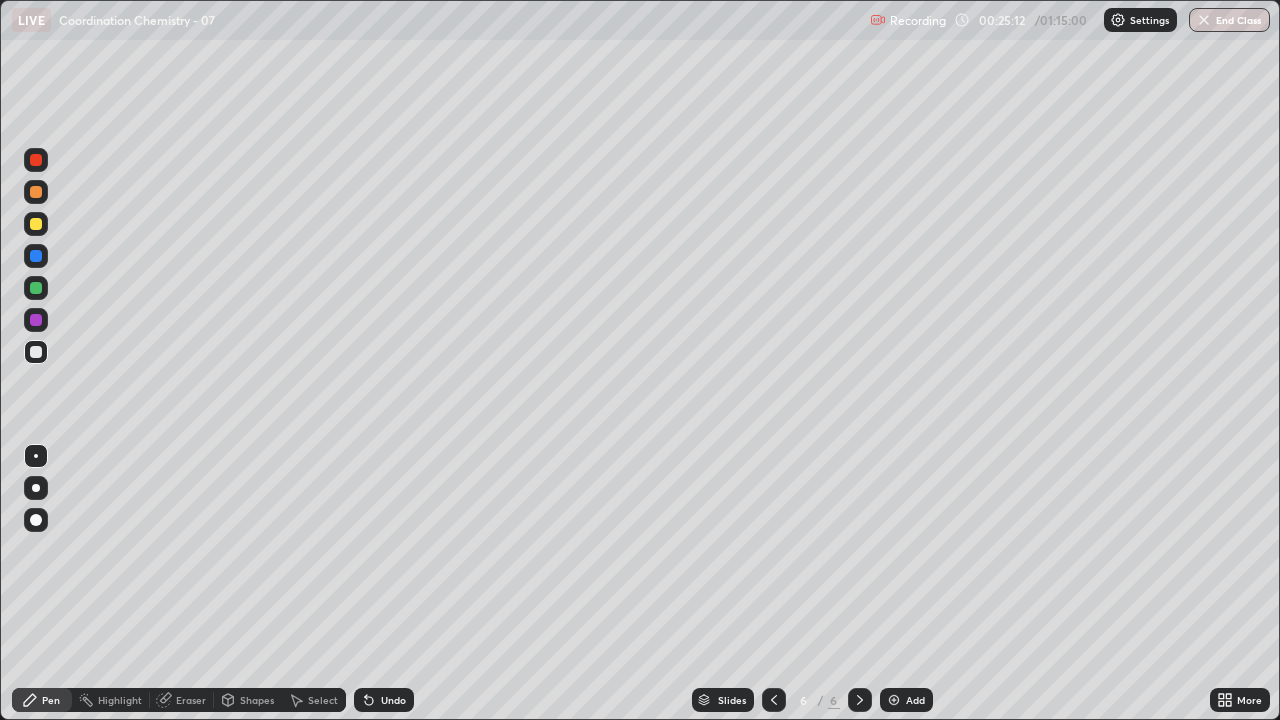 click 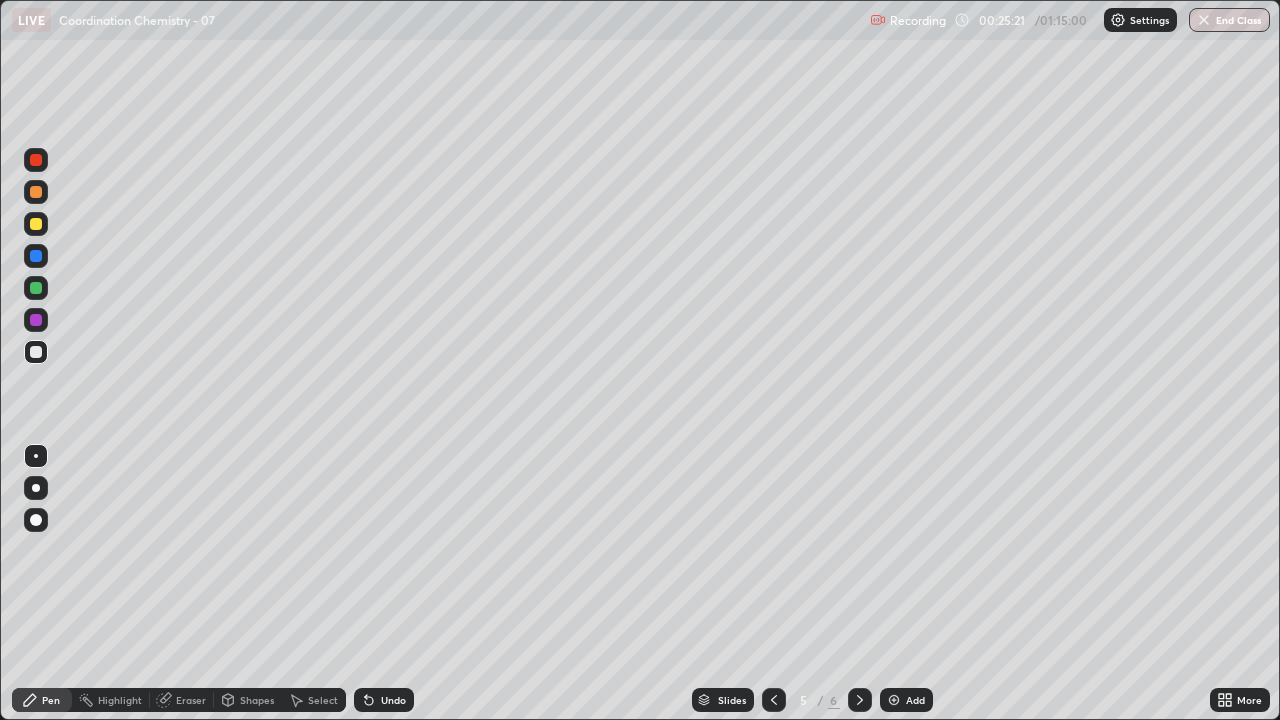 click 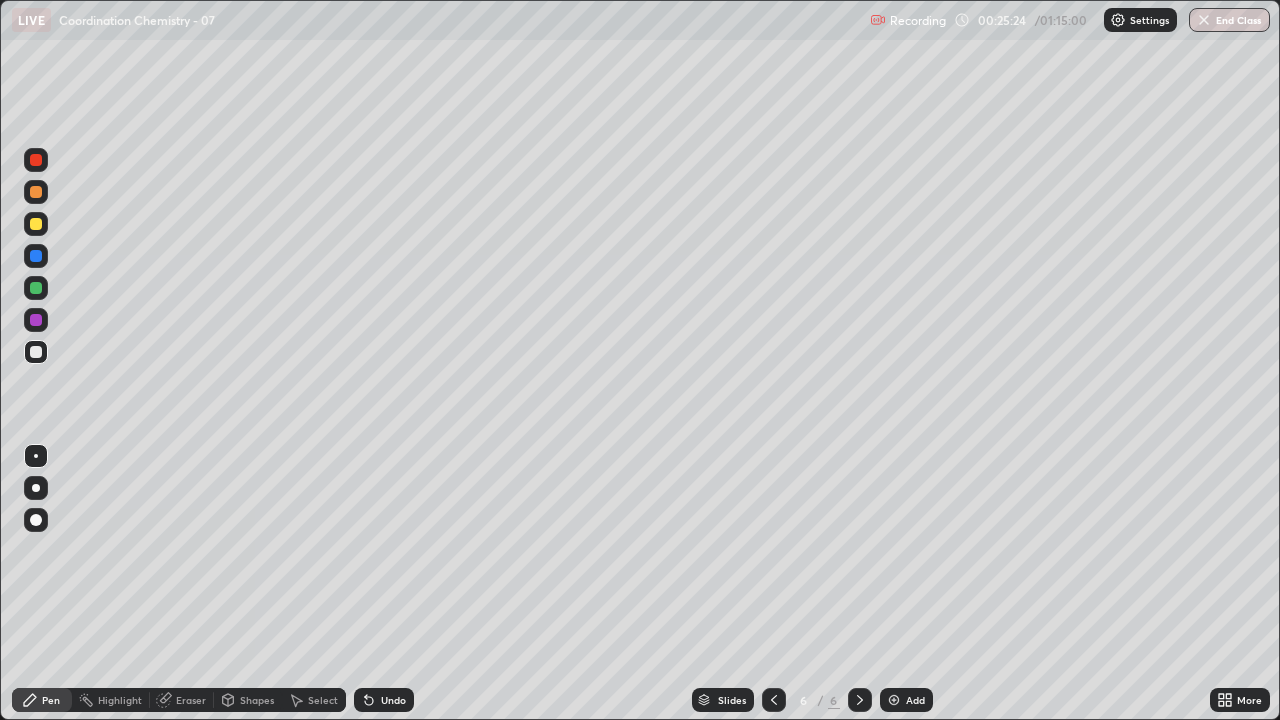 click 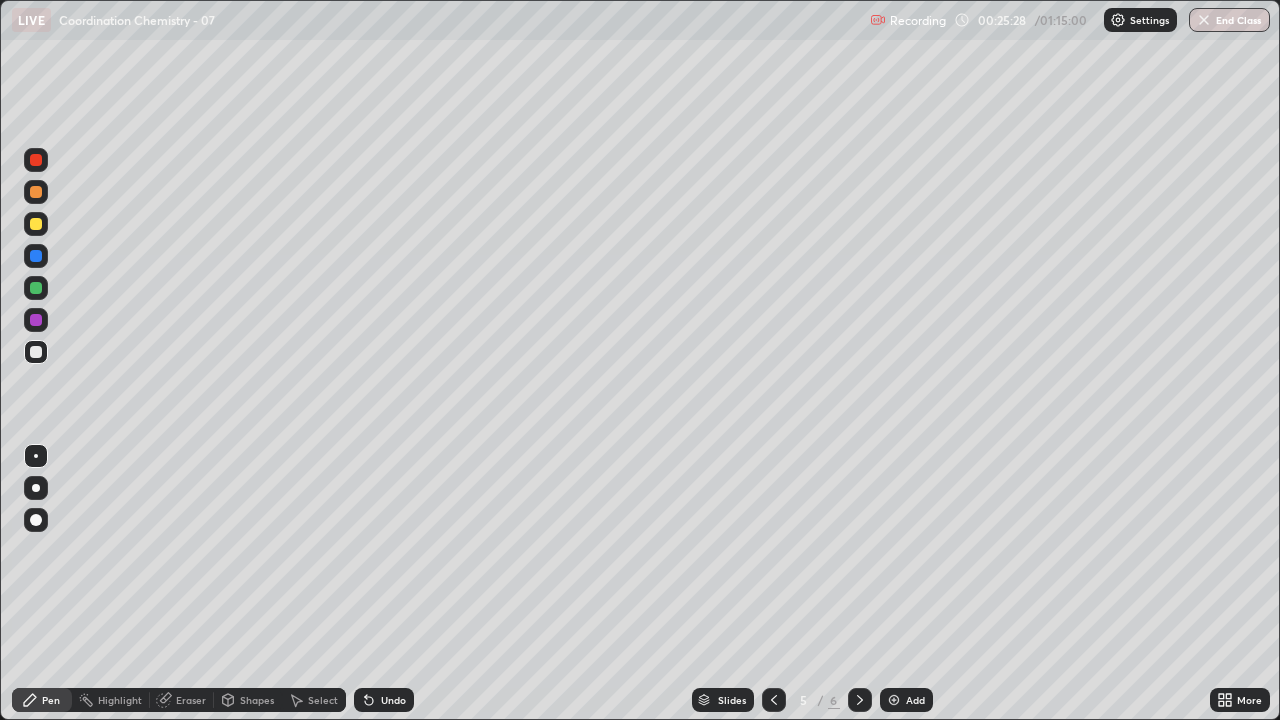 click 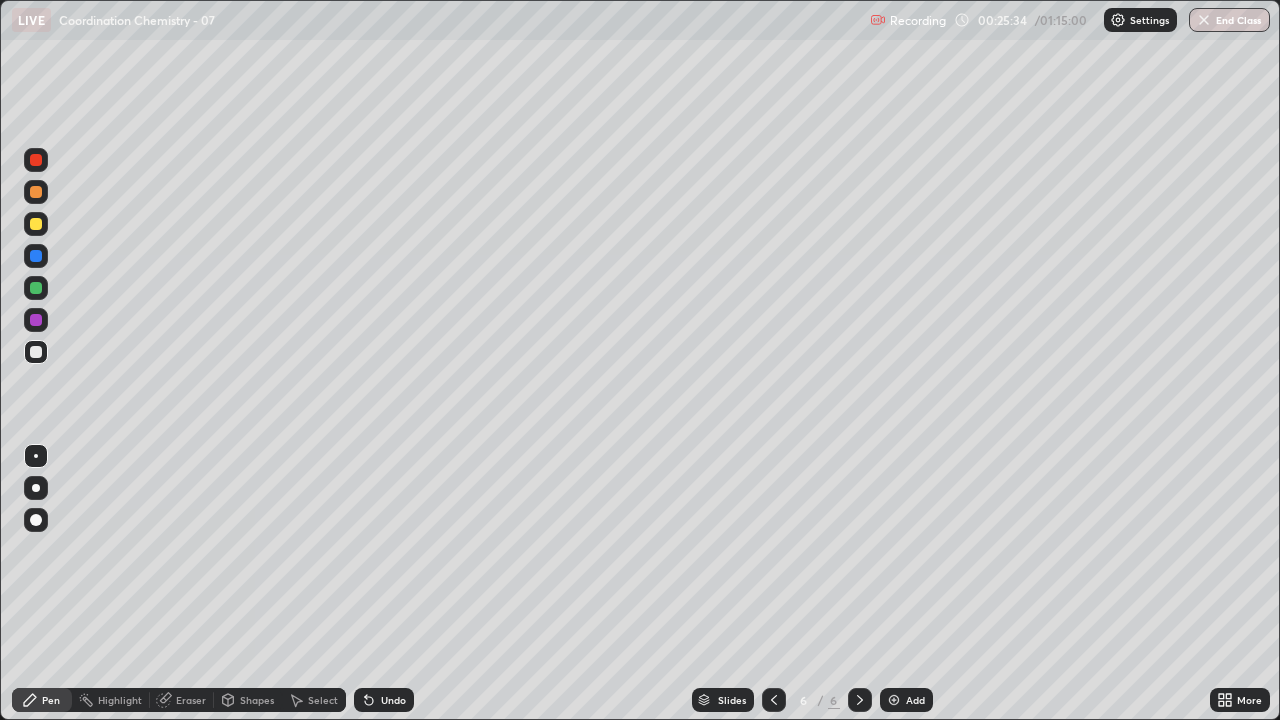 click 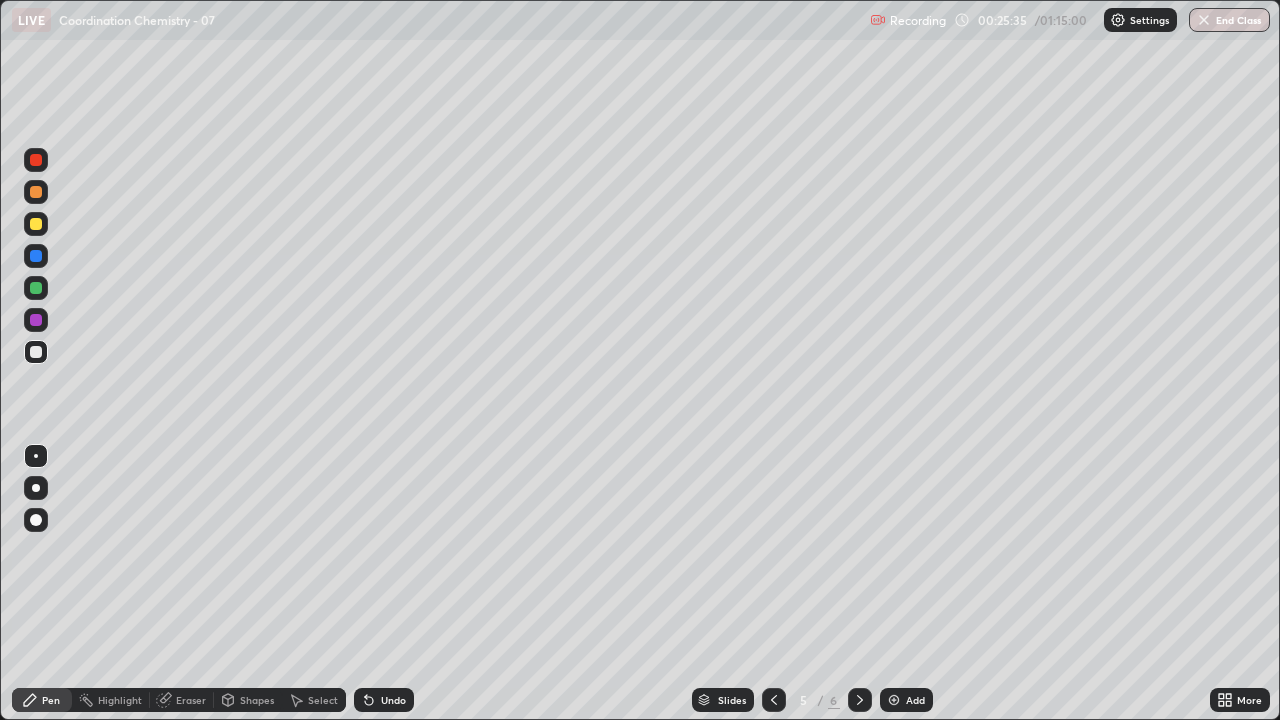 click at bounding box center [860, 700] 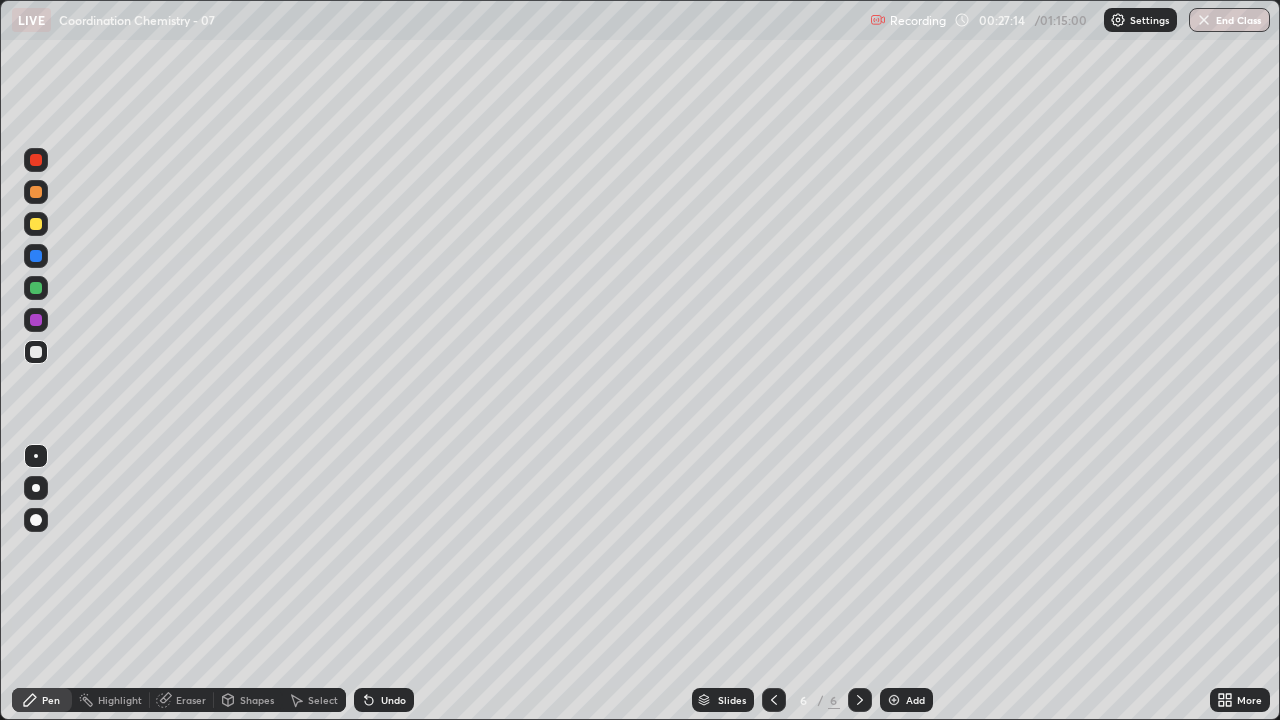 click 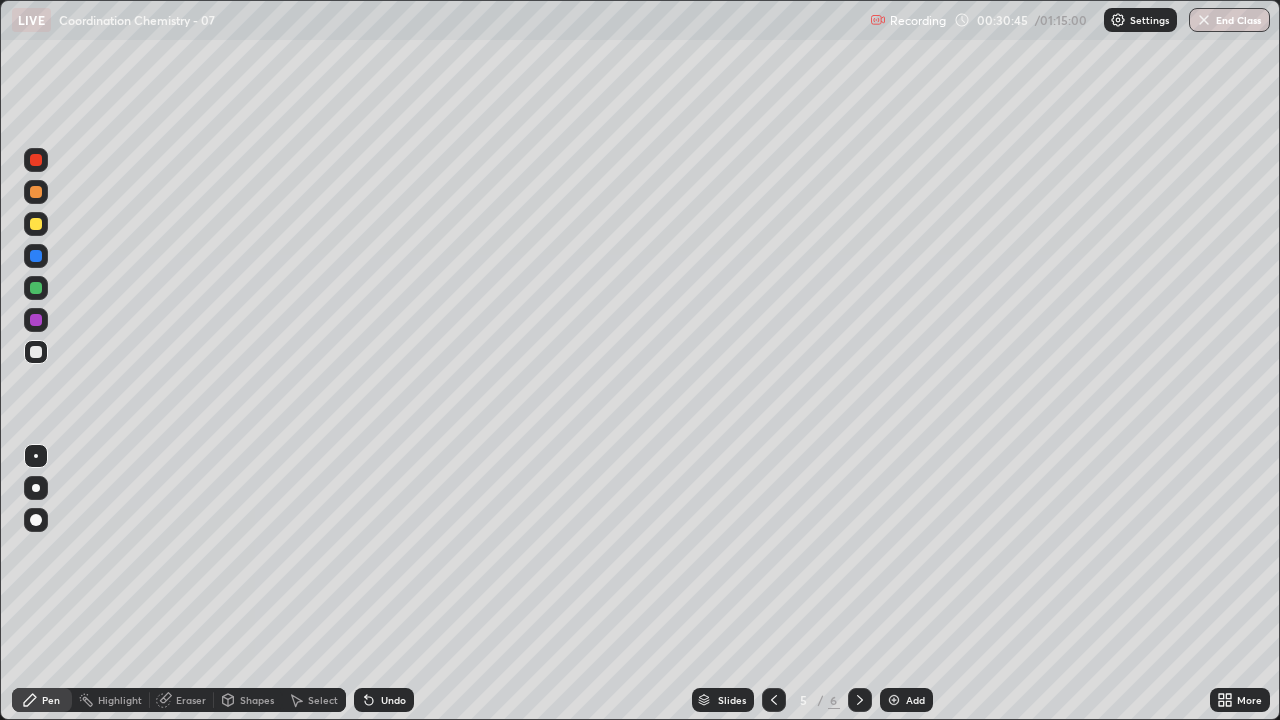 click on "Eraser" at bounding box center [191, 700] 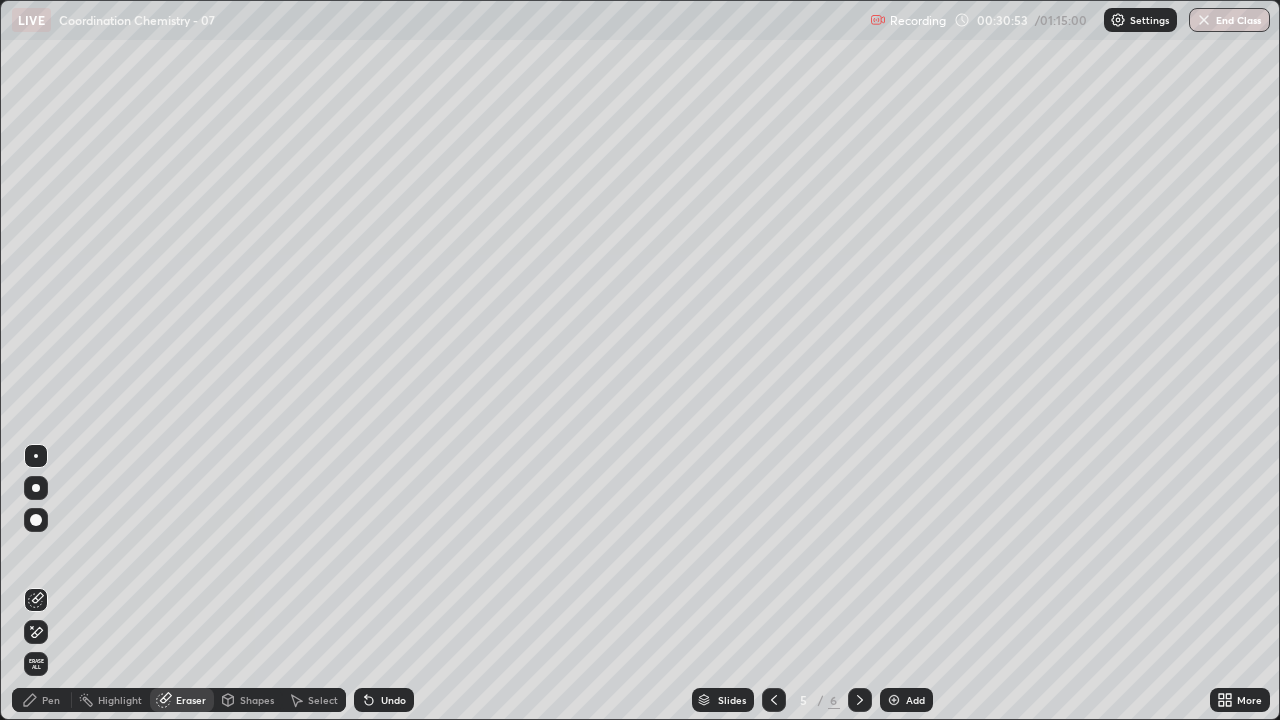 click on "Pen" at bounding box center (42, 700) 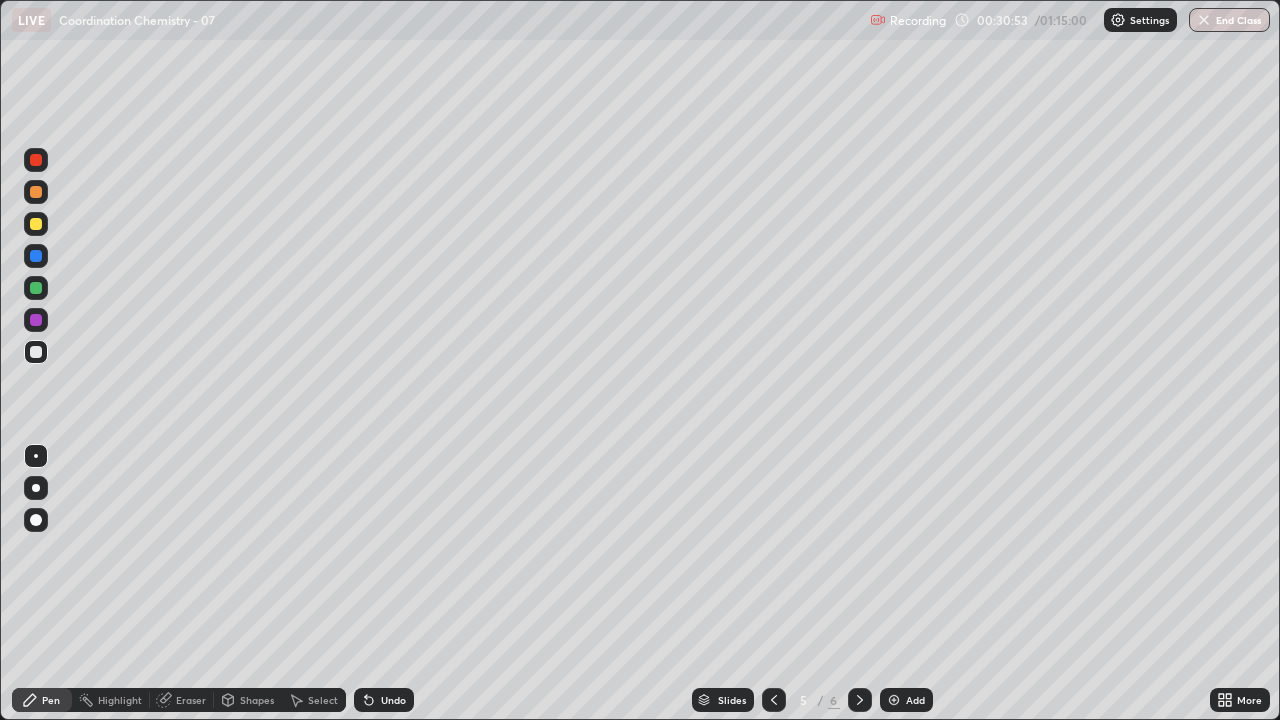 click on "Pen" at bounding box center (42, 700) 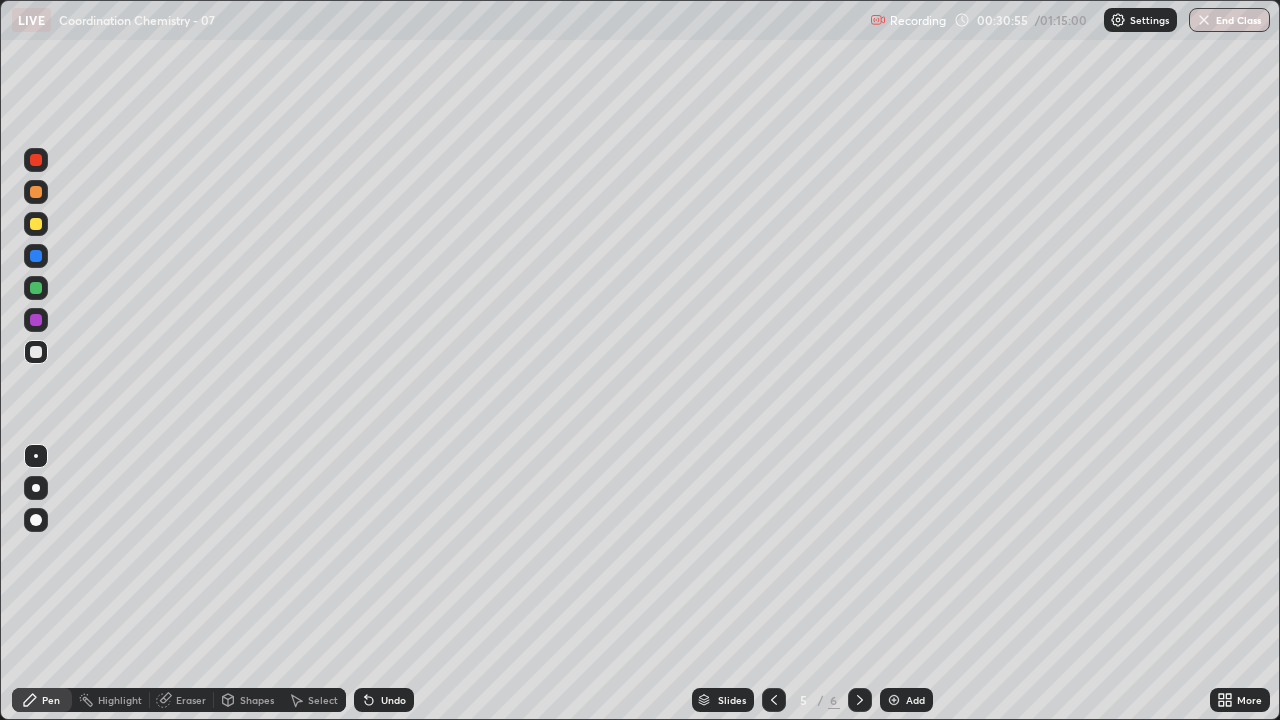 click 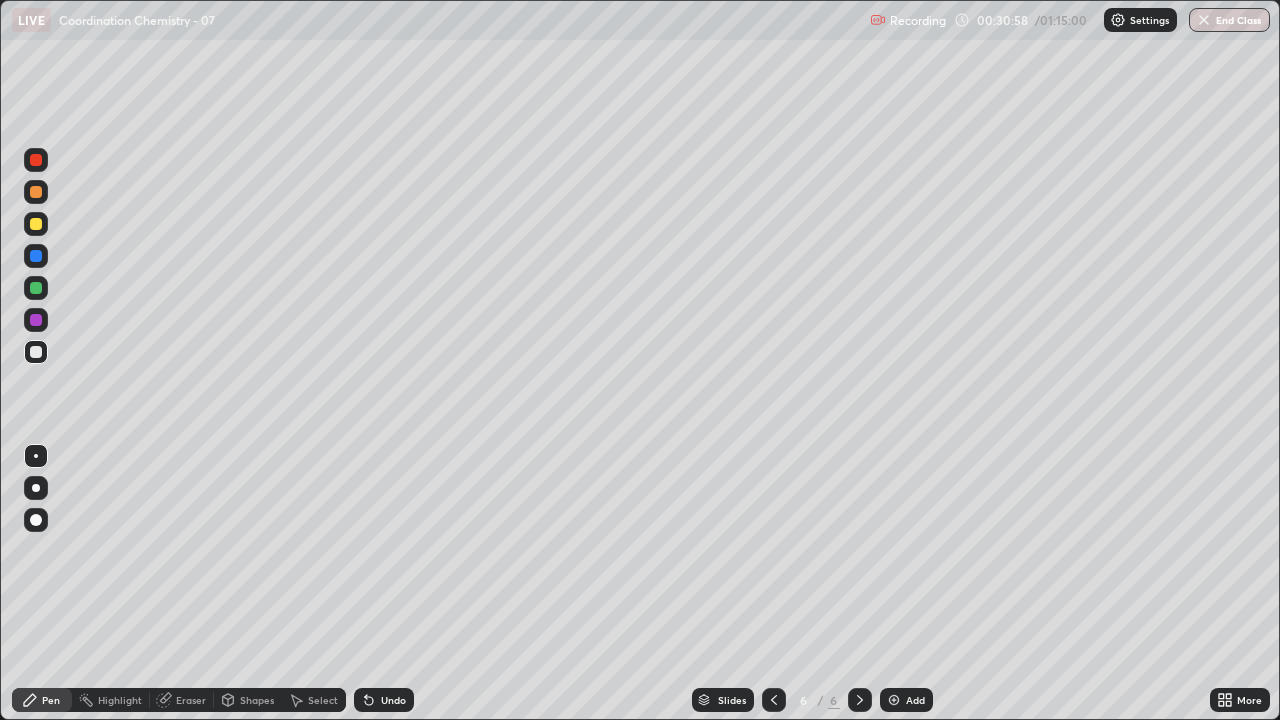 click on "Eraser" at bounding box center (182, 700) 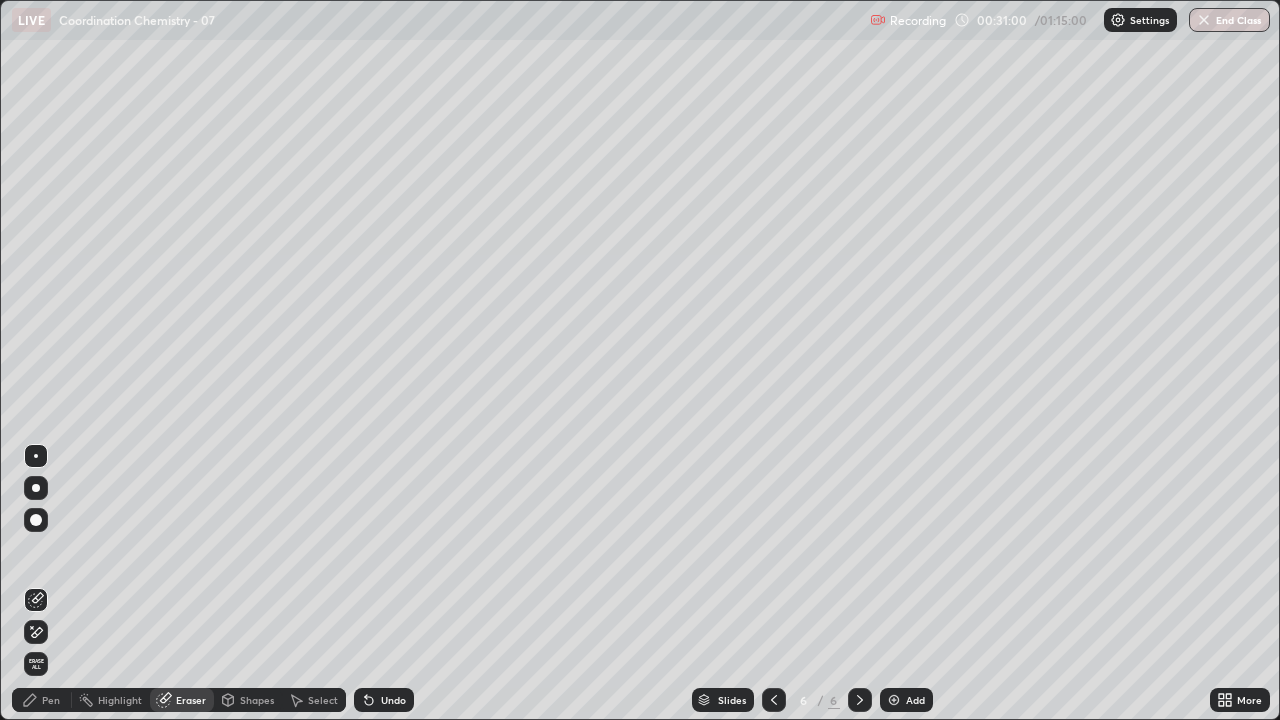 click on "Pen" at bounding box center [51, 700] 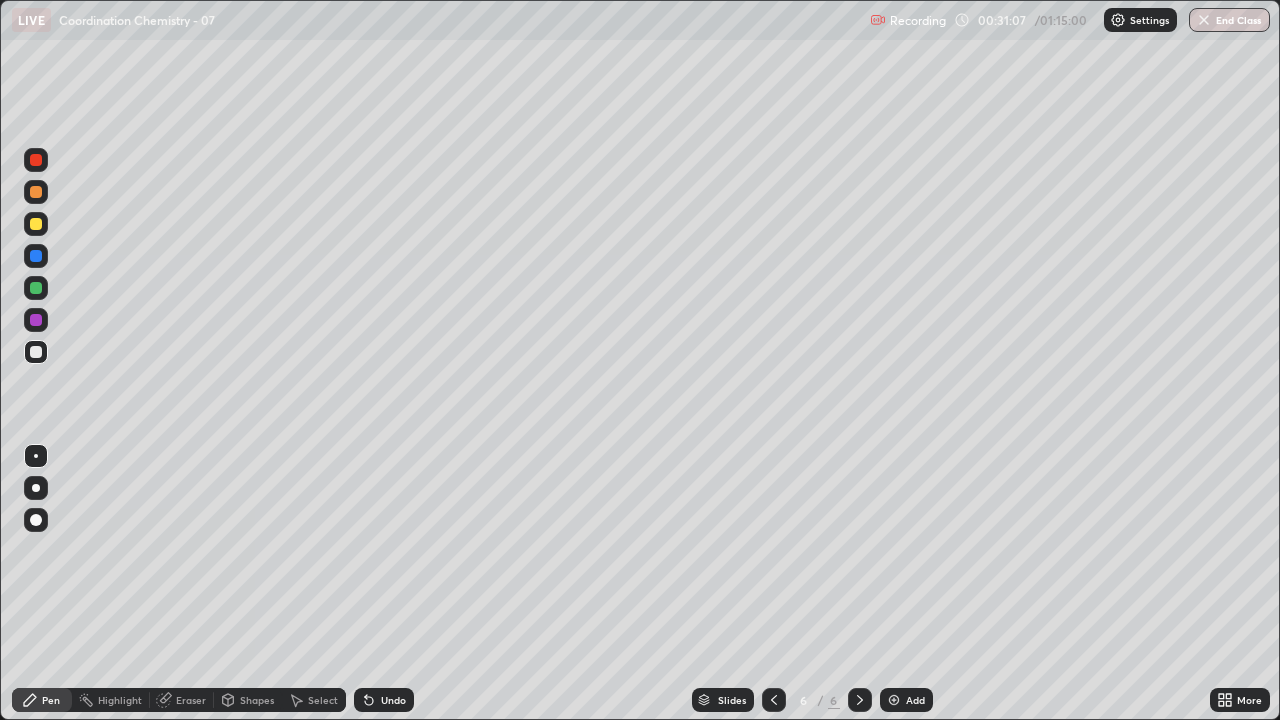 click on "Undo" at bounding box center [384, 700] 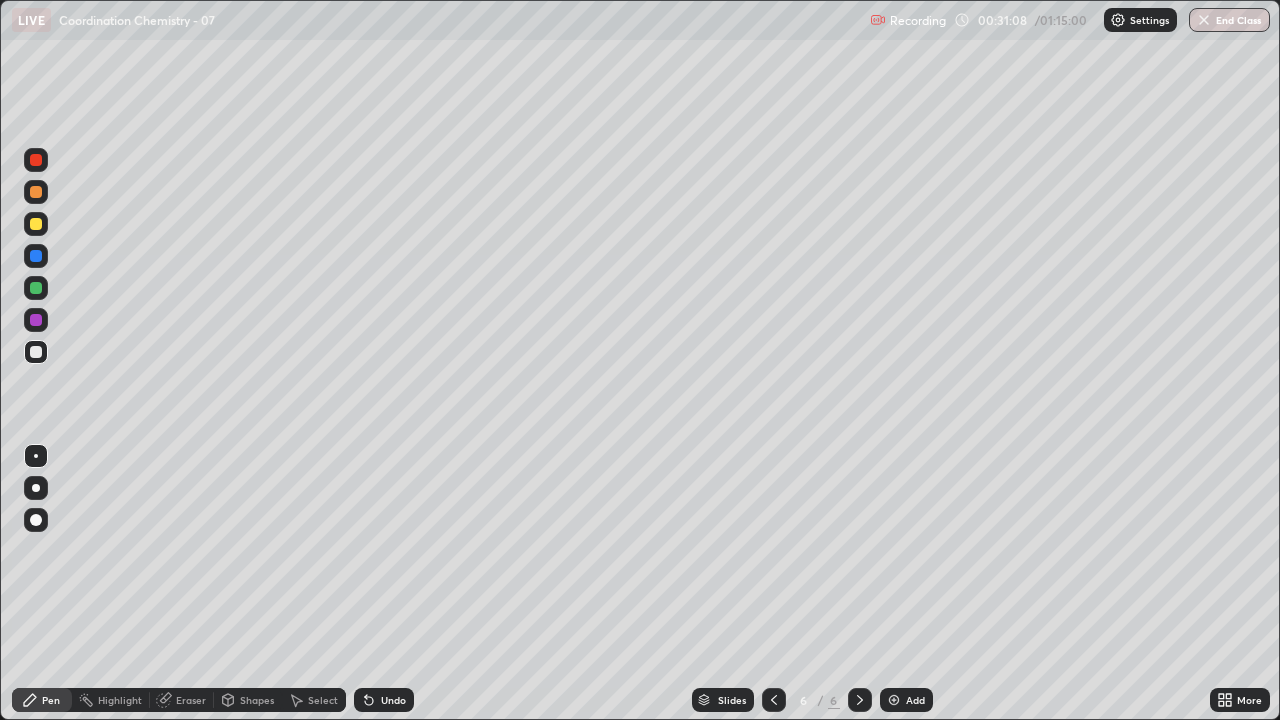 click on "Undo" at bounding box center [393, 700] 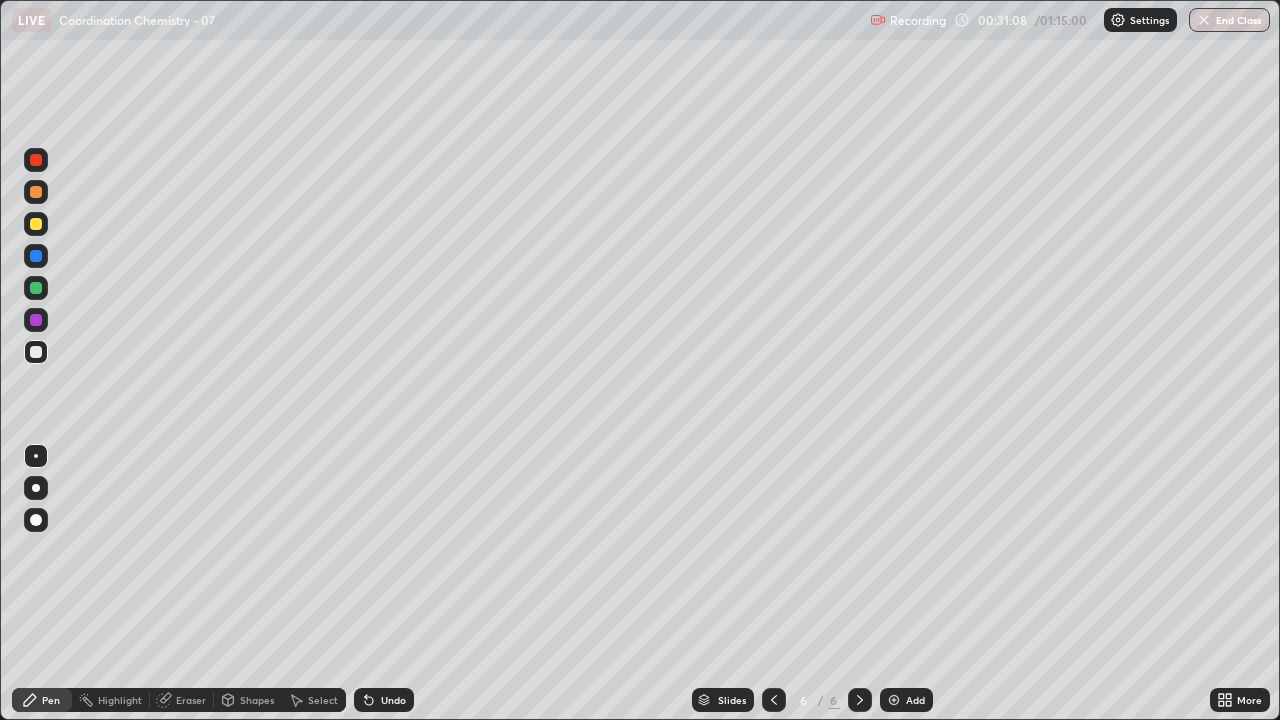 click on "Undo" at bounding box center [393, 700] 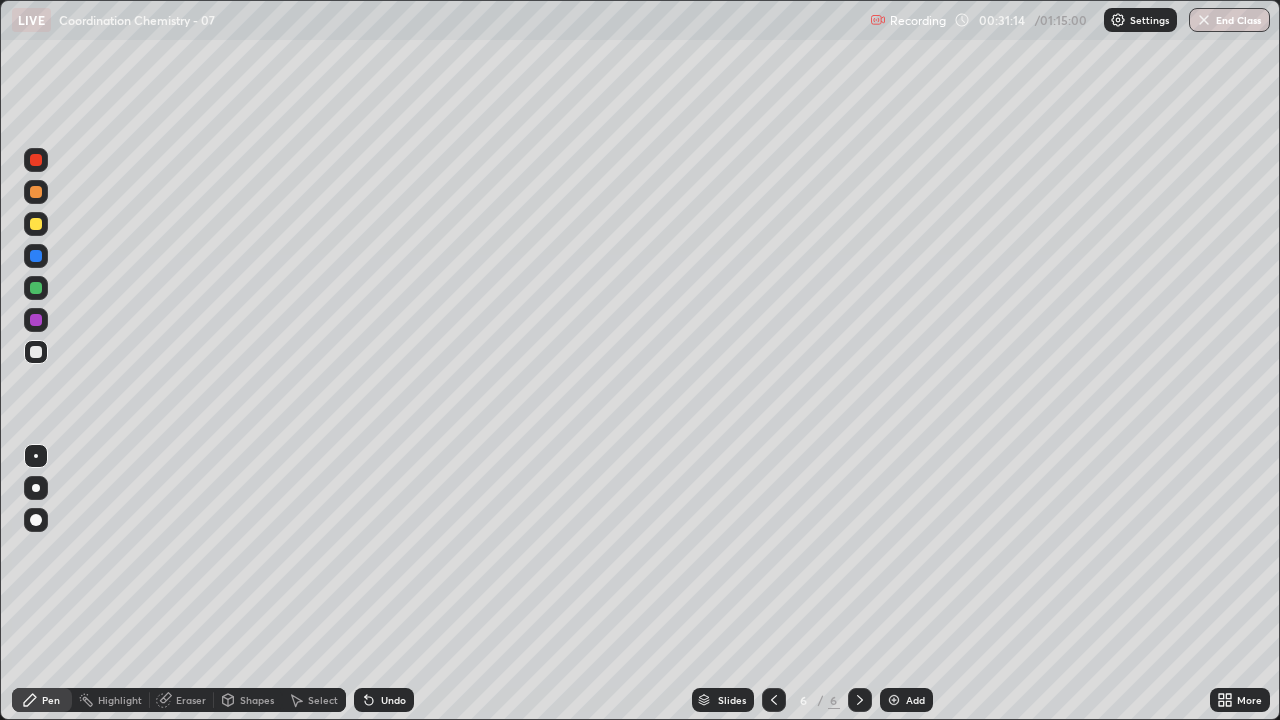 click on "Undo" at bounding box center [393, 700] 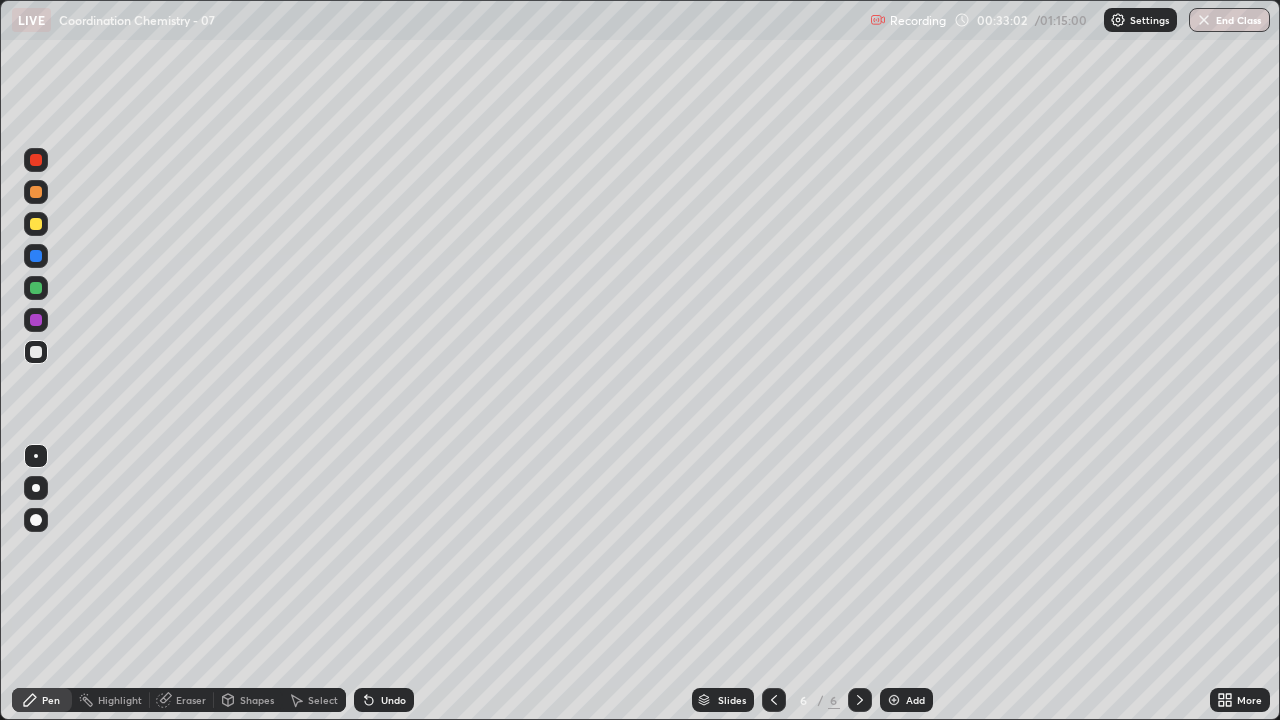 click at bounding box center [894, 700] 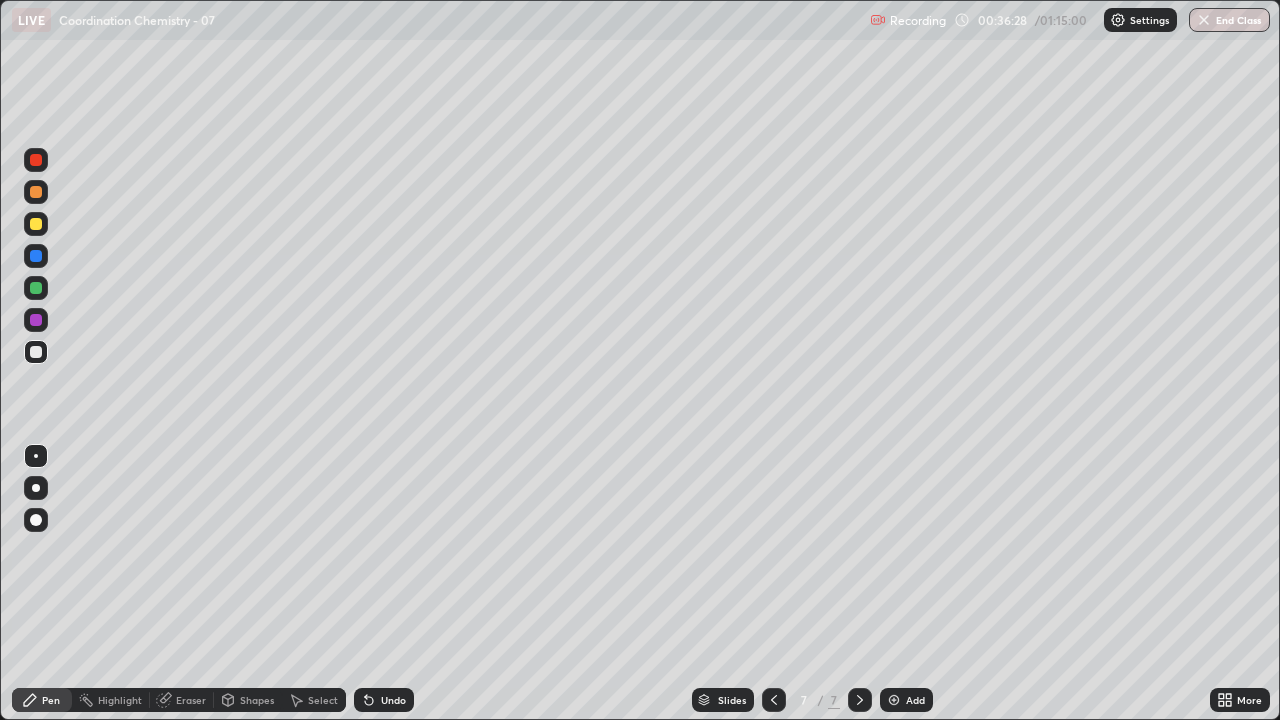click on "Undo" at bounding box center (393, 700) 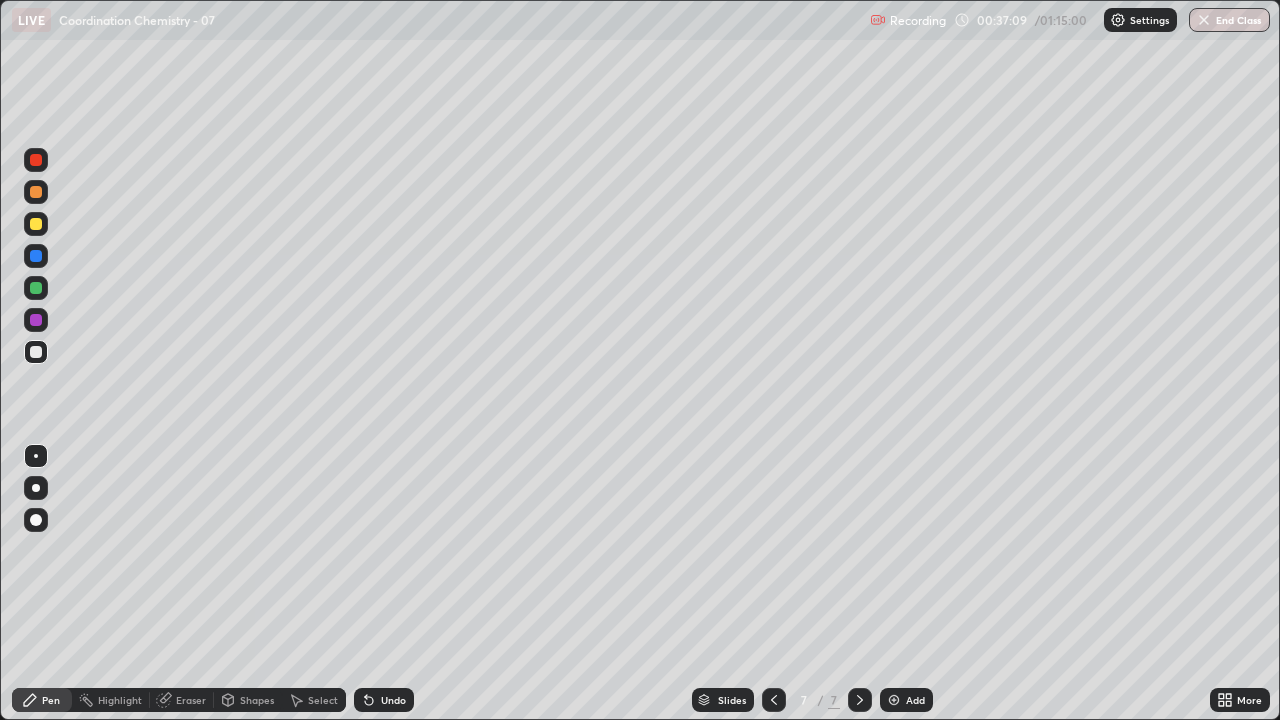 click on "Eraser" at bounding box center (182, 700) 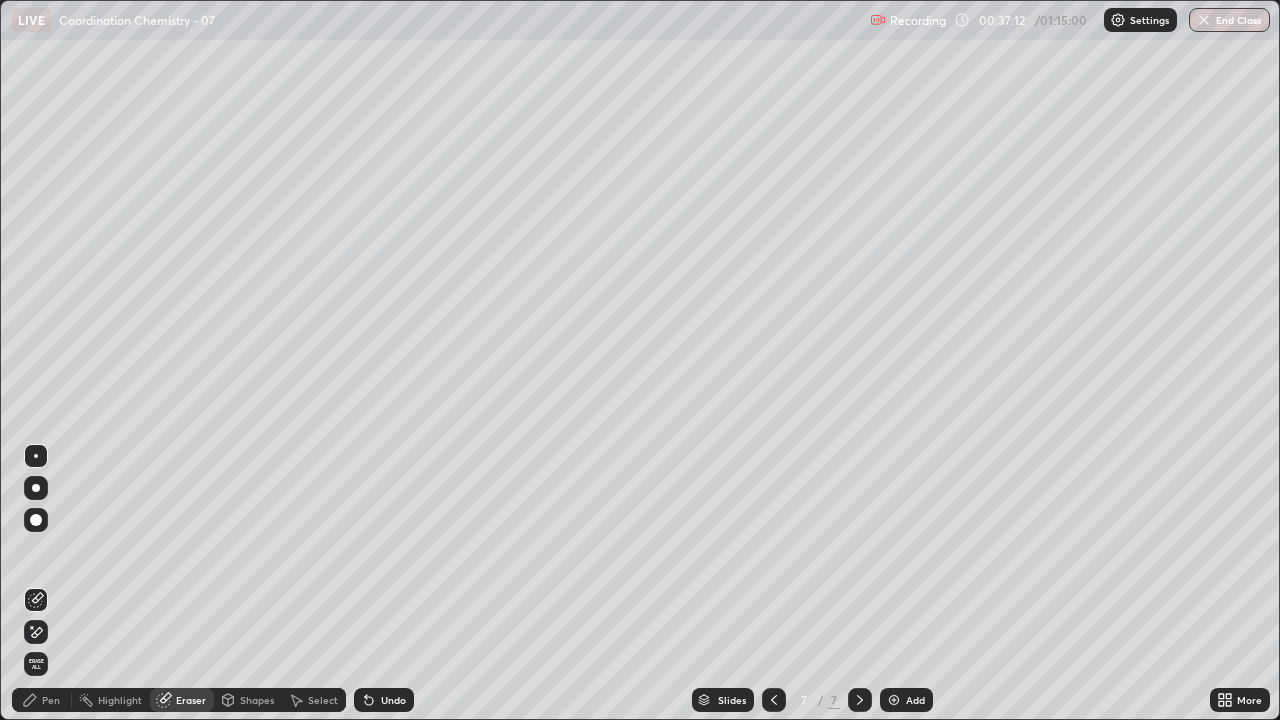 click on "Pen" at bounding box center [42, 700] 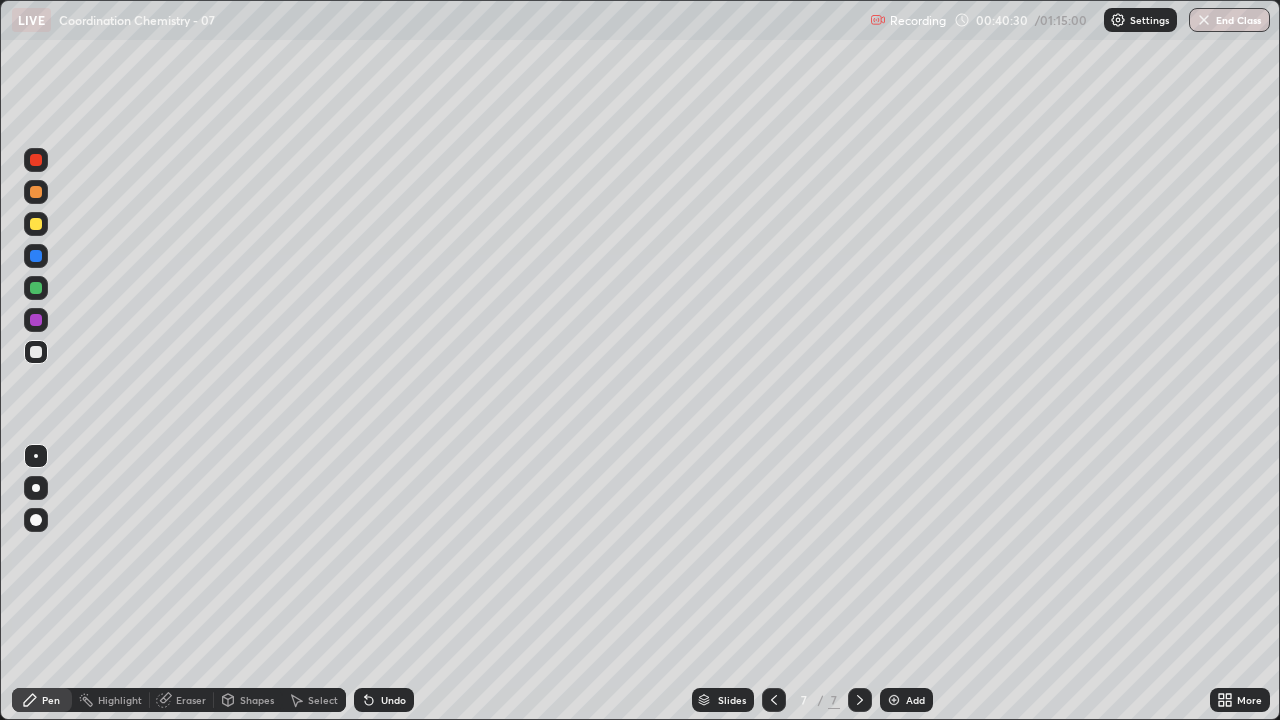 click on "Undo" at bounding box center [393, 700] 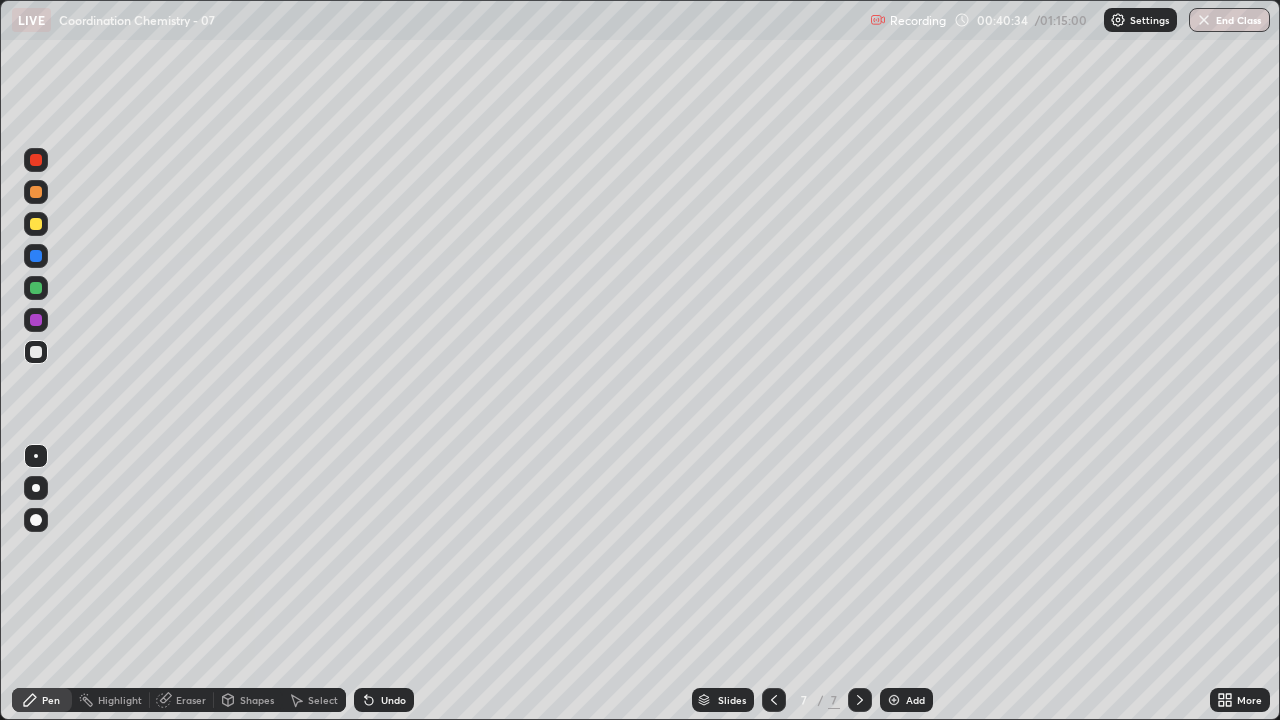 click on "Eraser" at bounding box center (191, 700) 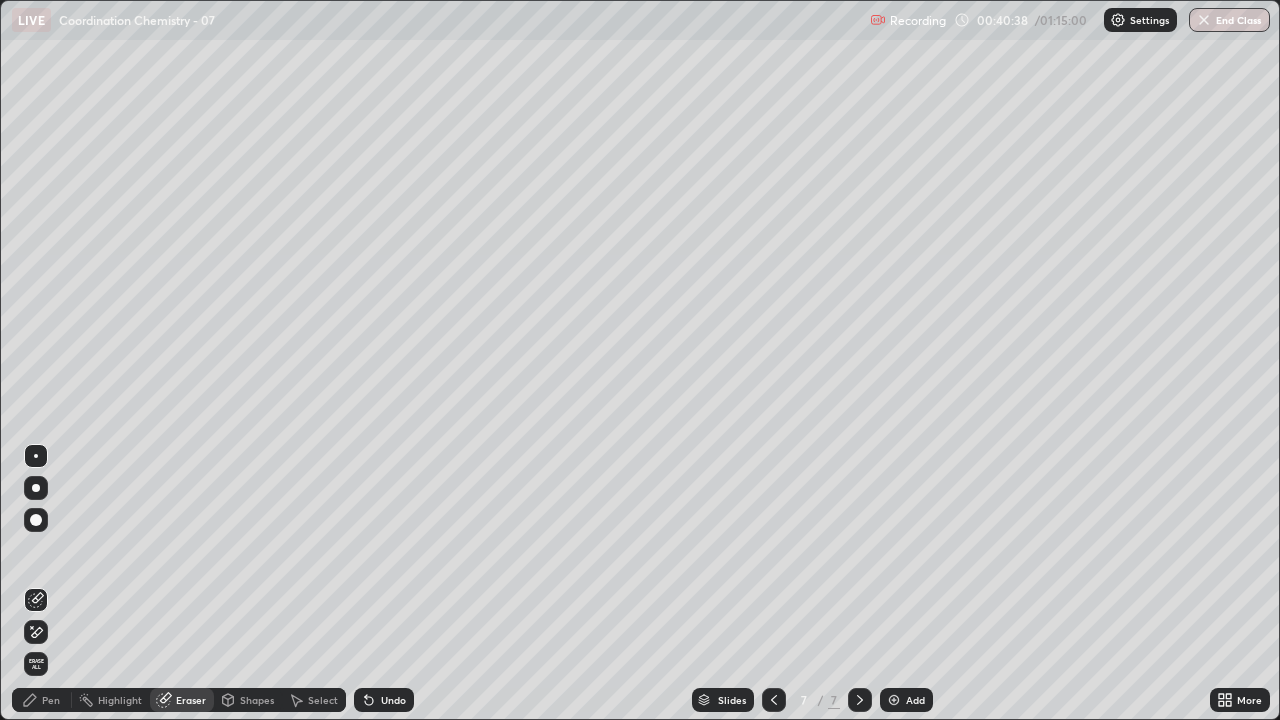 click on "Pen" at bounding box center (42, 700) 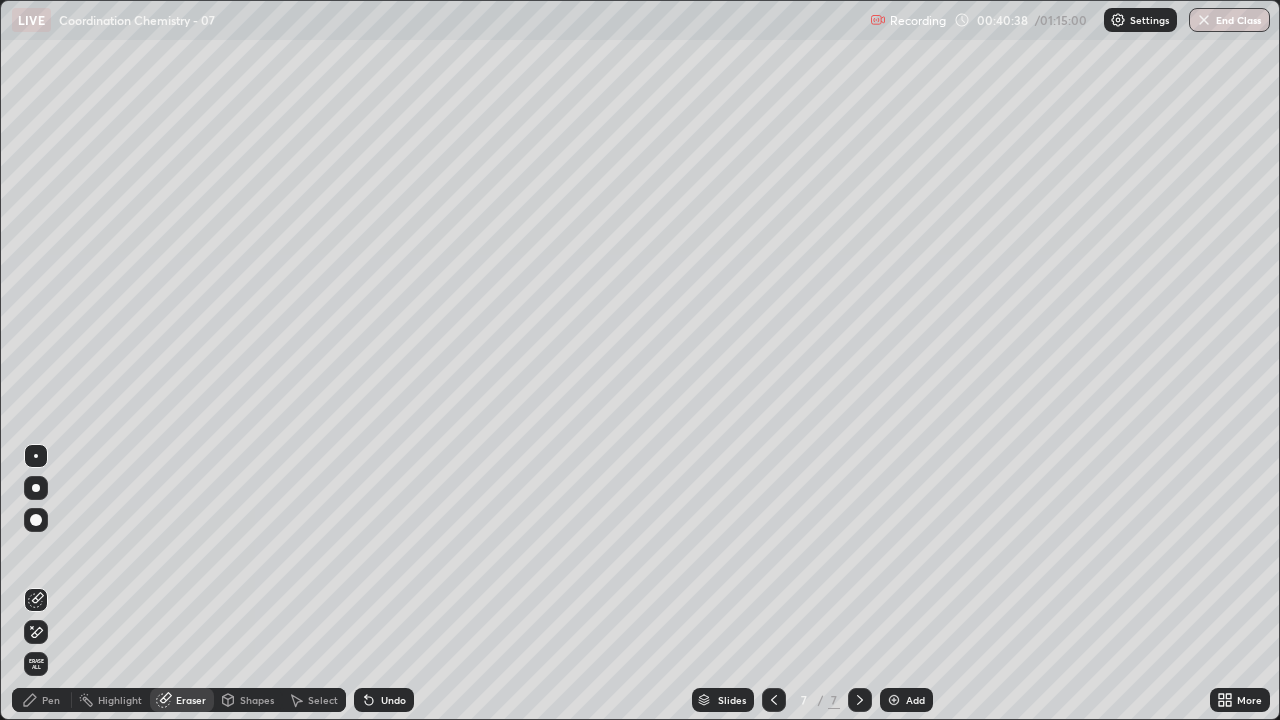 click on "Pen" at bounding box center [51, 700] 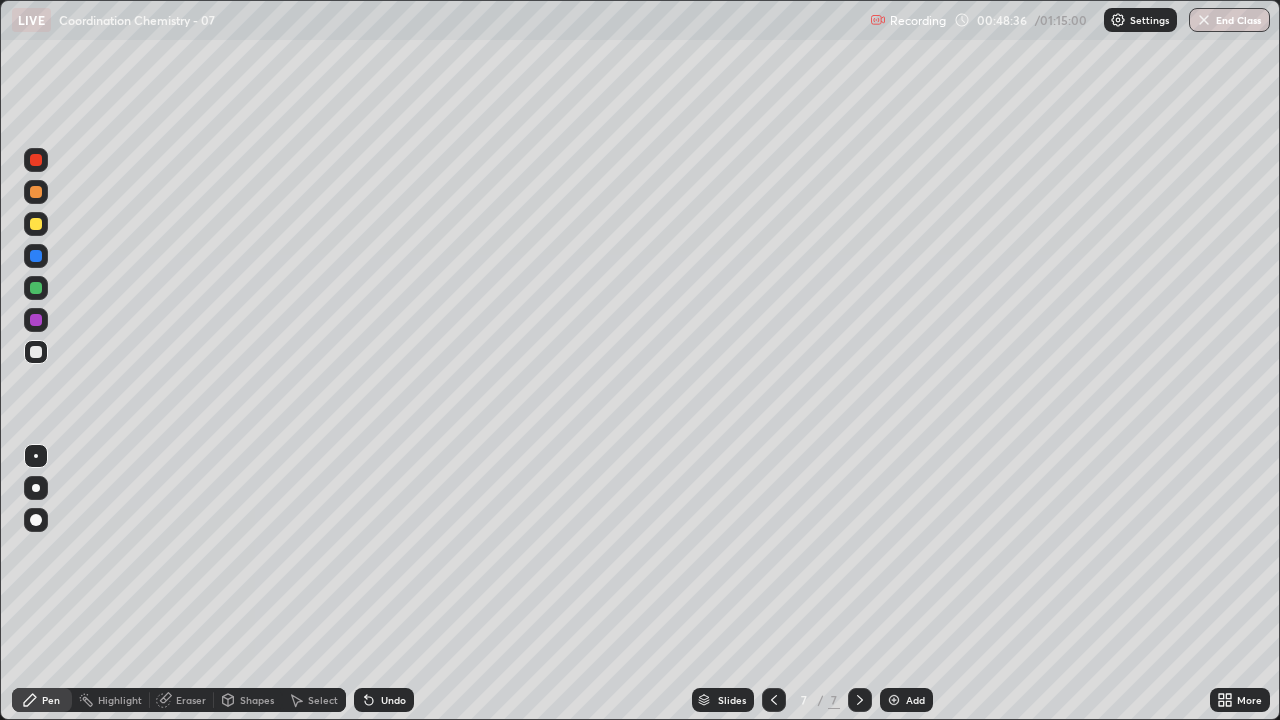 click at bounding box center [894, 700] 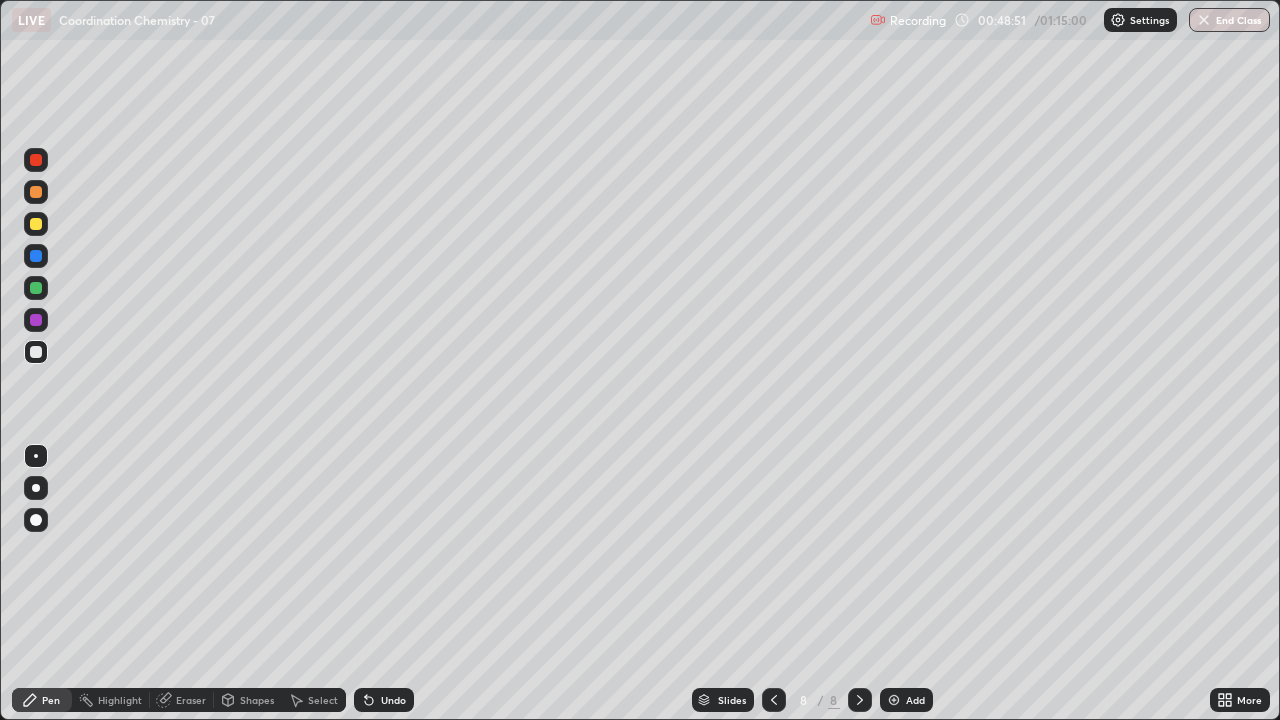 click on "Undo" at bounding box center (393, 700) 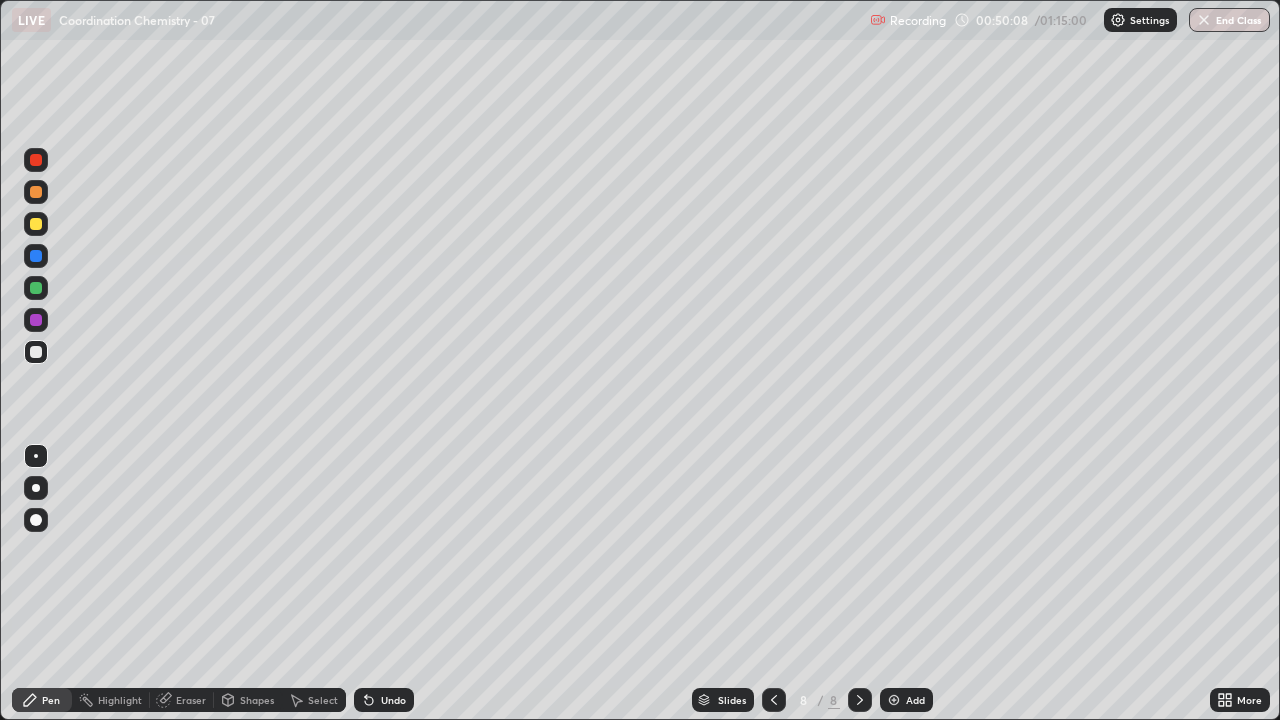 click on "Undo" at bounding box center (384, 700) 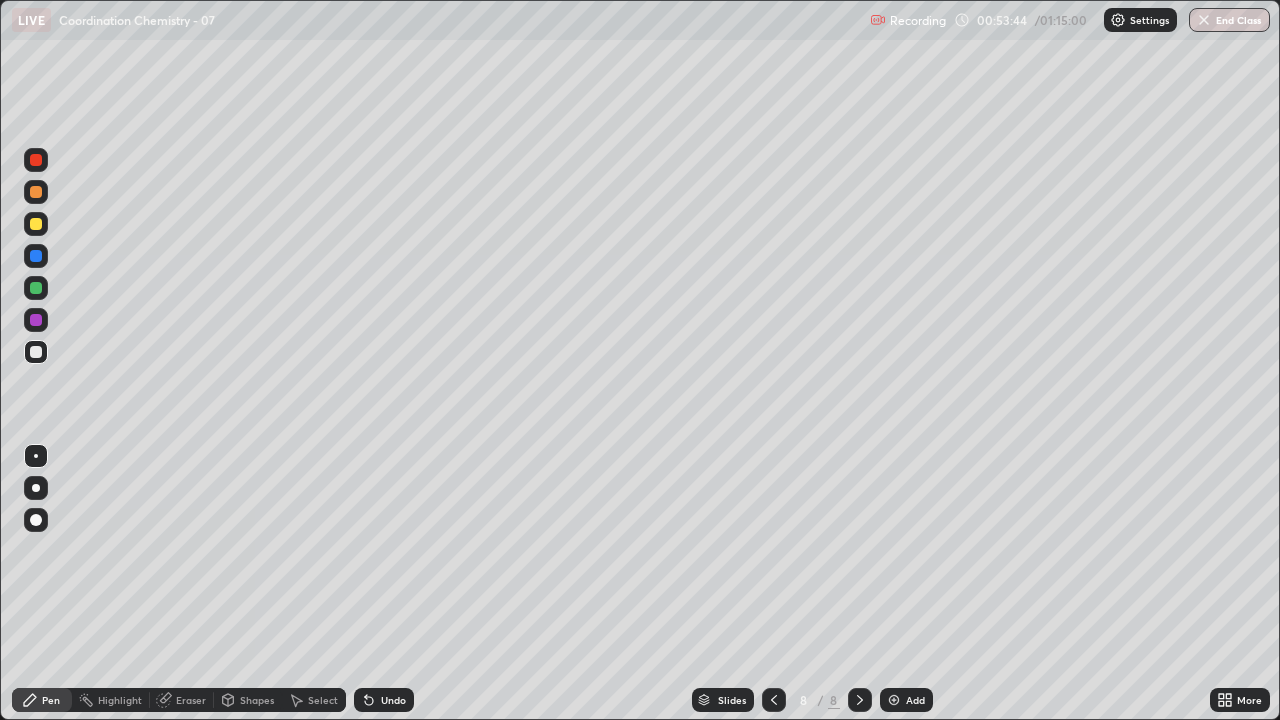 click at bounding box center [894, 700] 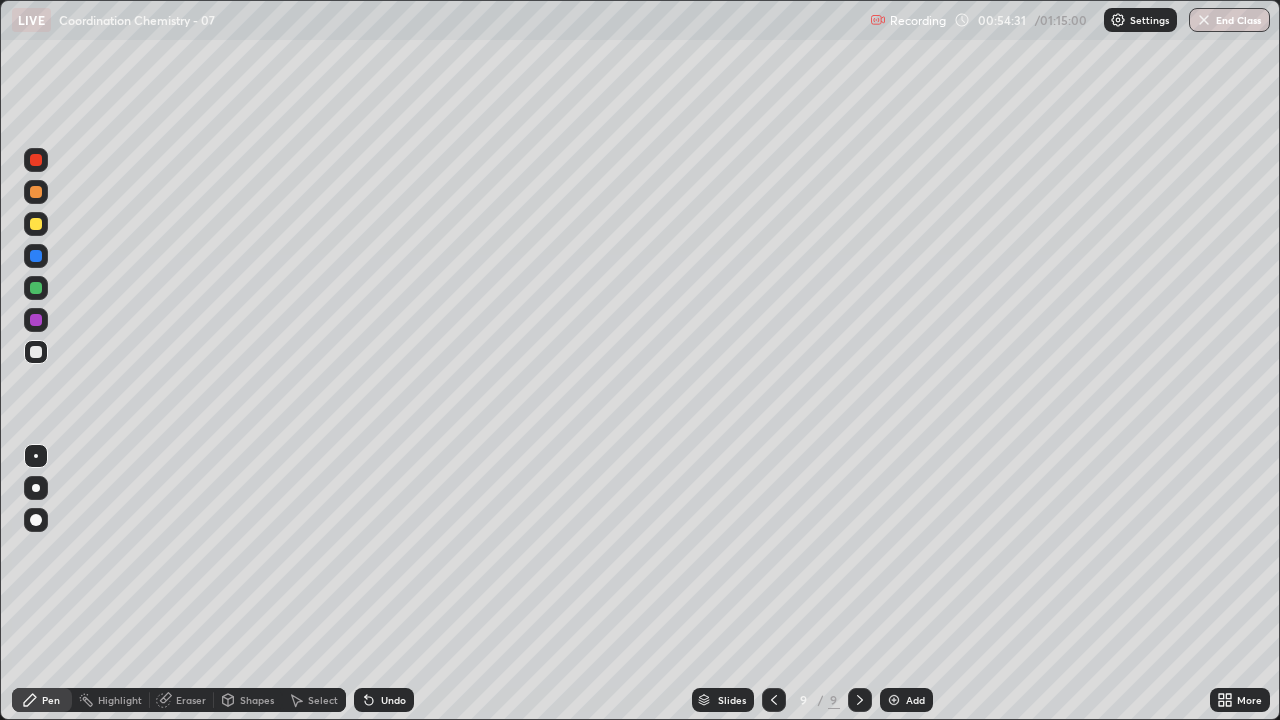click on "Undo" at bounding box center [393, 700] 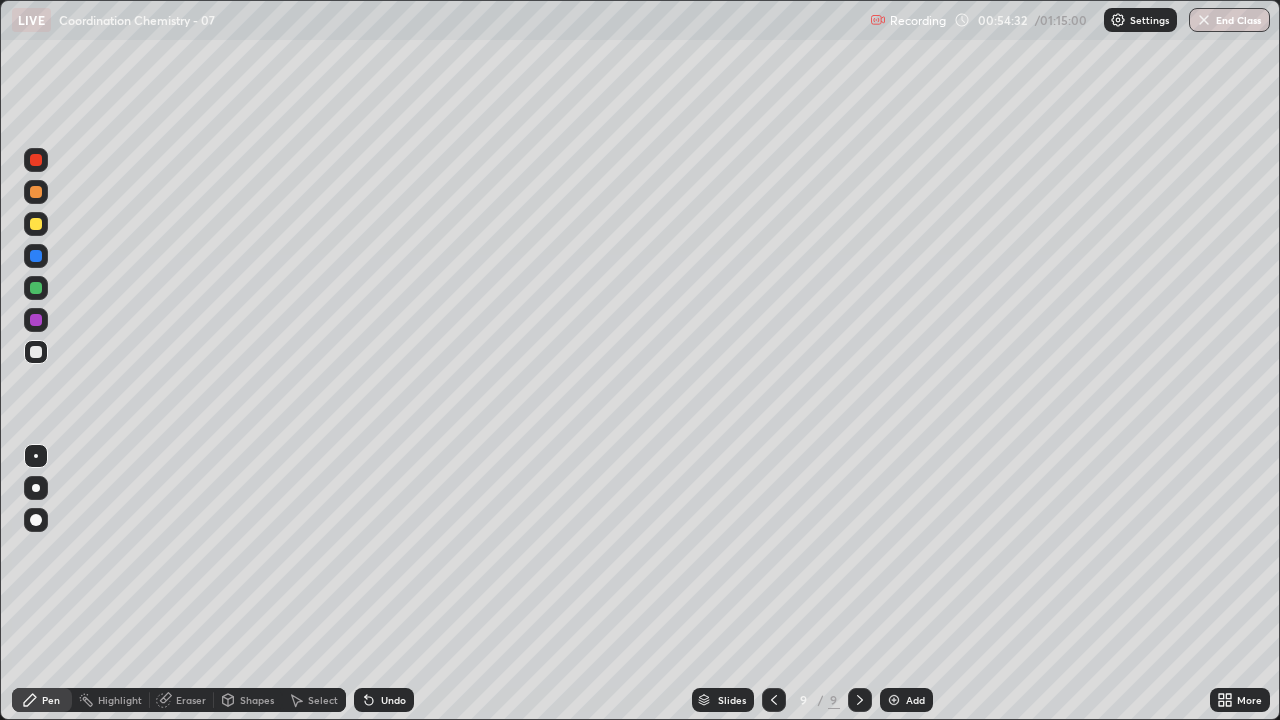 click on "Undo" at bounding box center [393, 700] 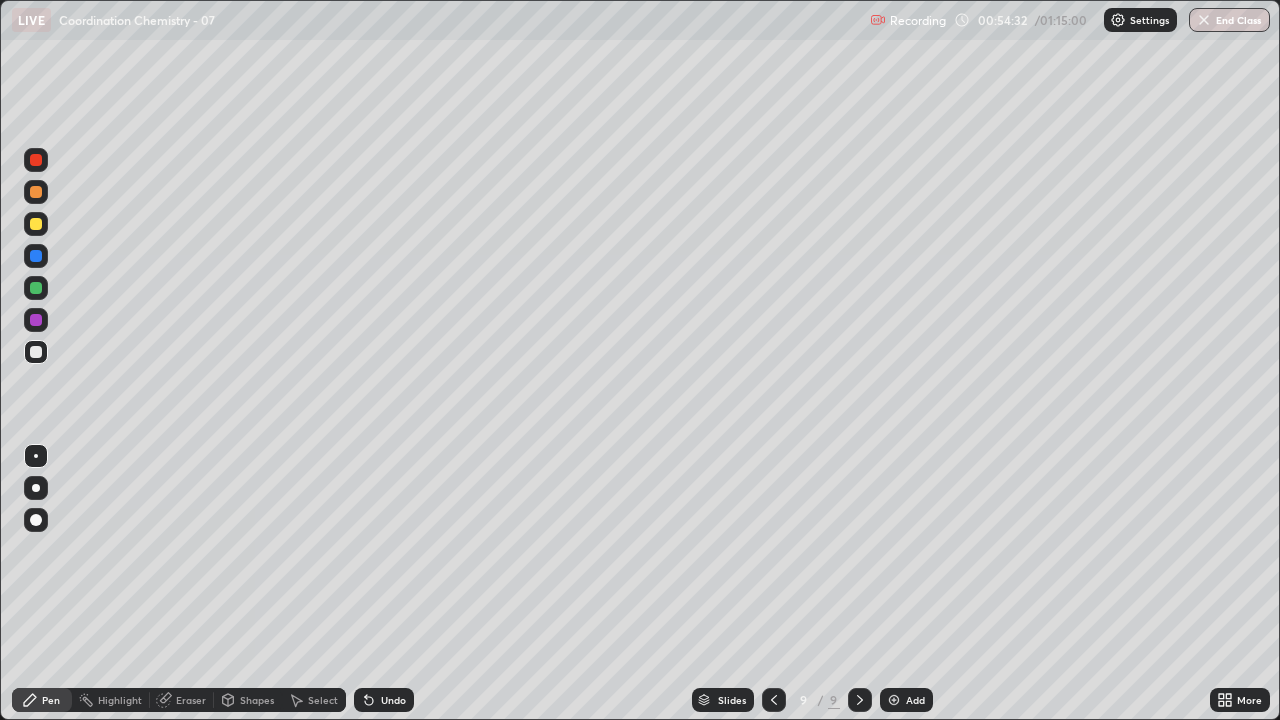 click on "Undo" at bounding box center [393, 700] 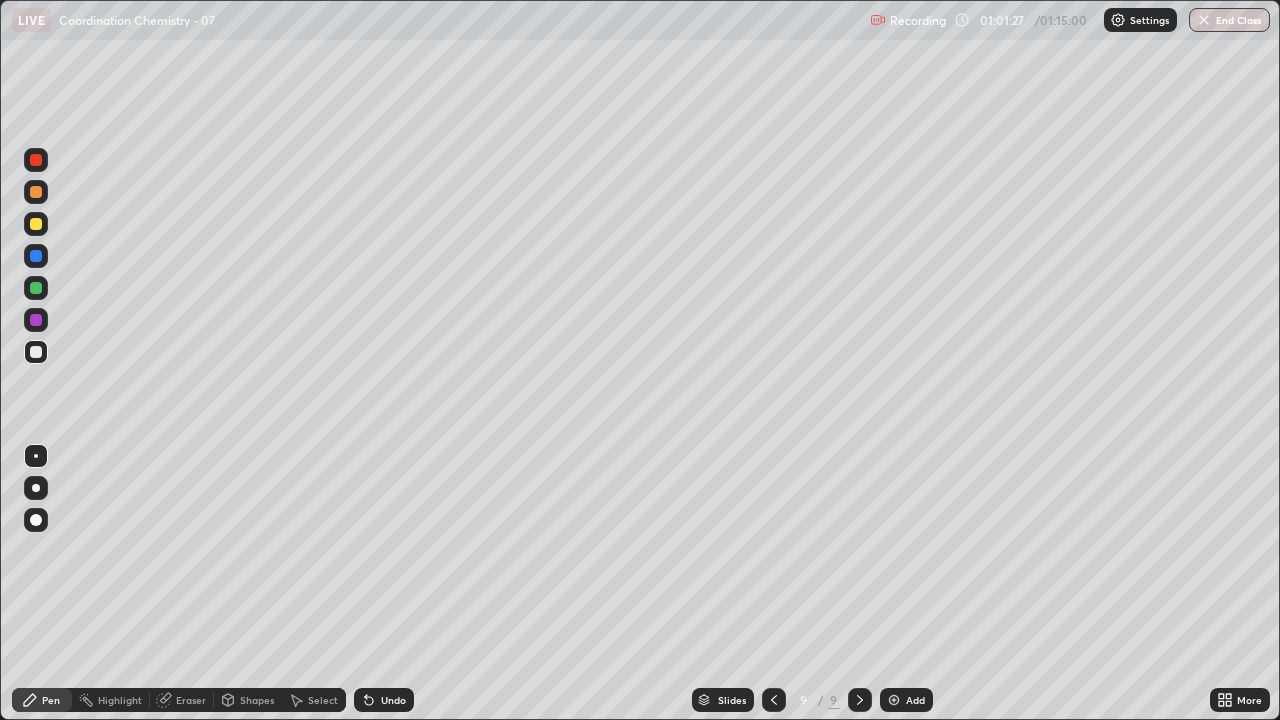 click on "Select" at bounding box center (323, 700) 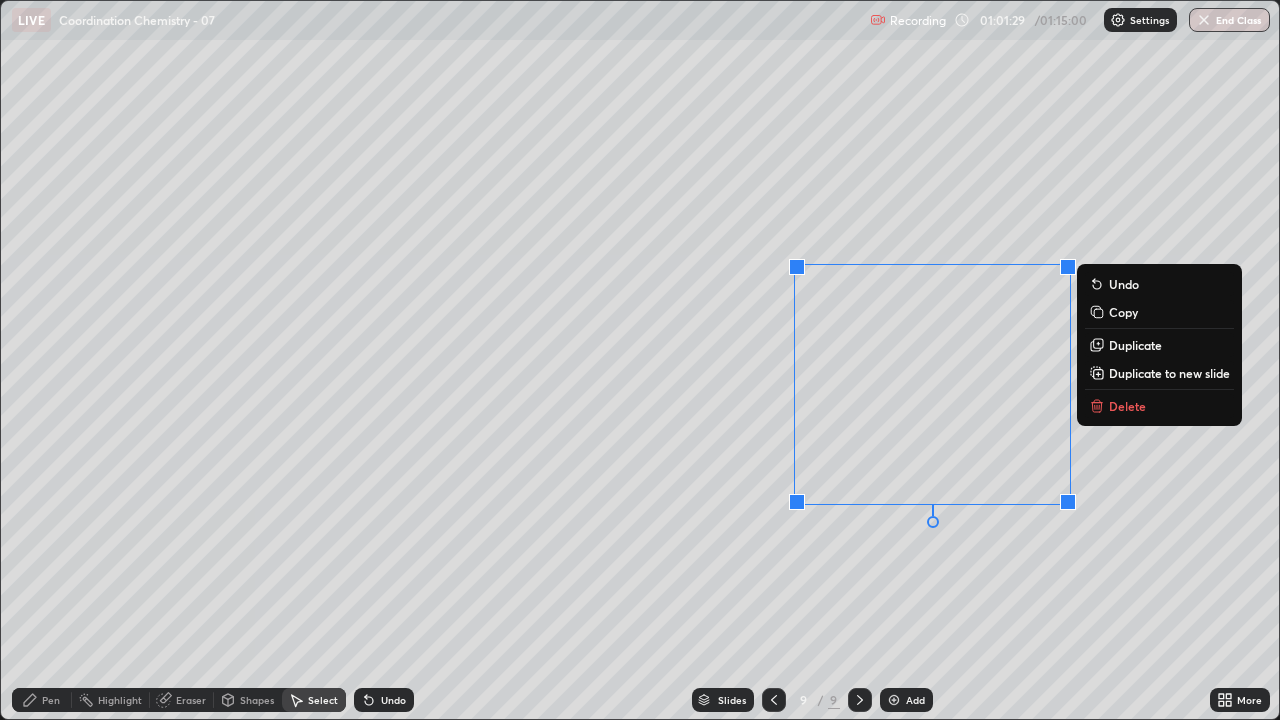 click on "Delete" at bounding box center (1127, 406) 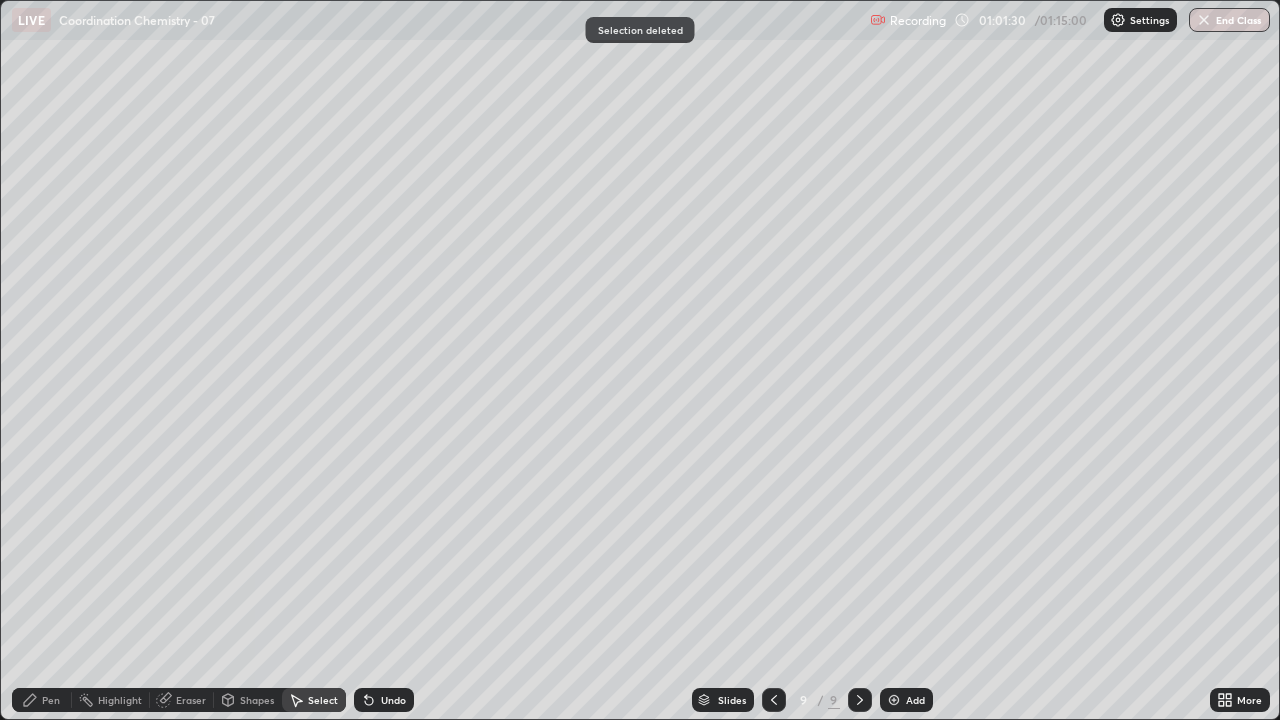 click on "Pen" at bounding box center (51, 700) 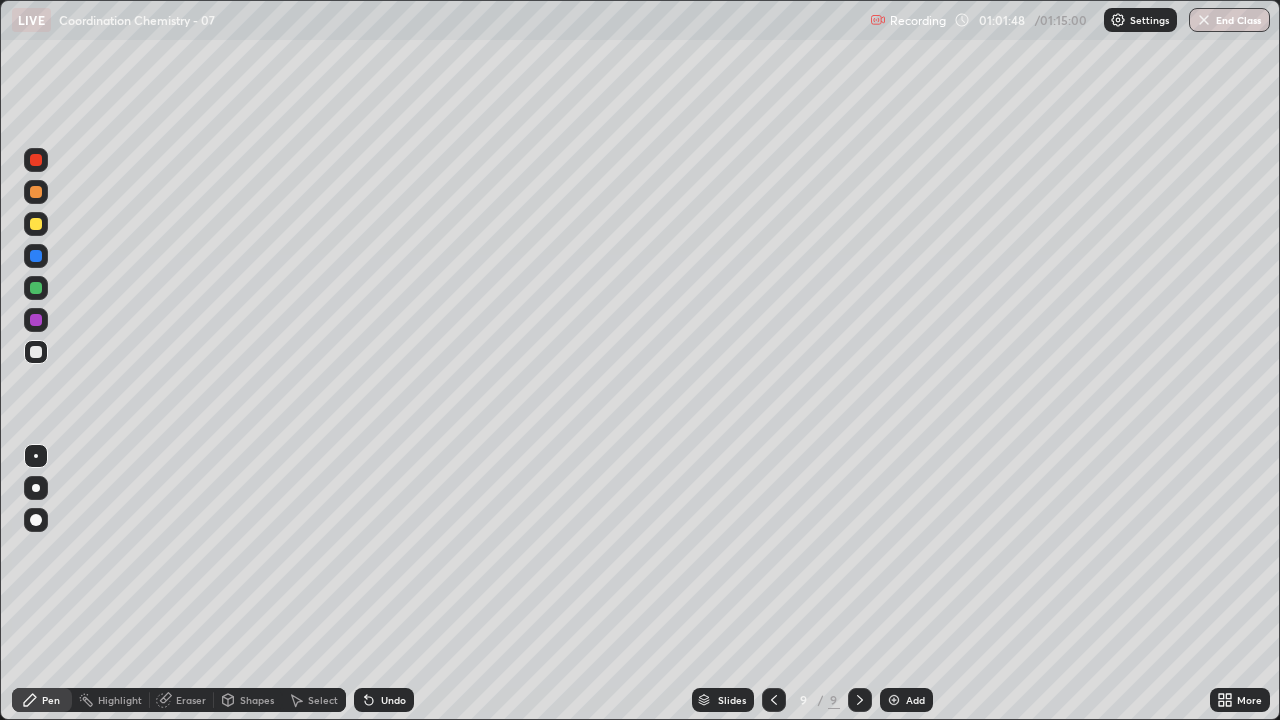 click on "Undo" at bounding box center (393, 700) 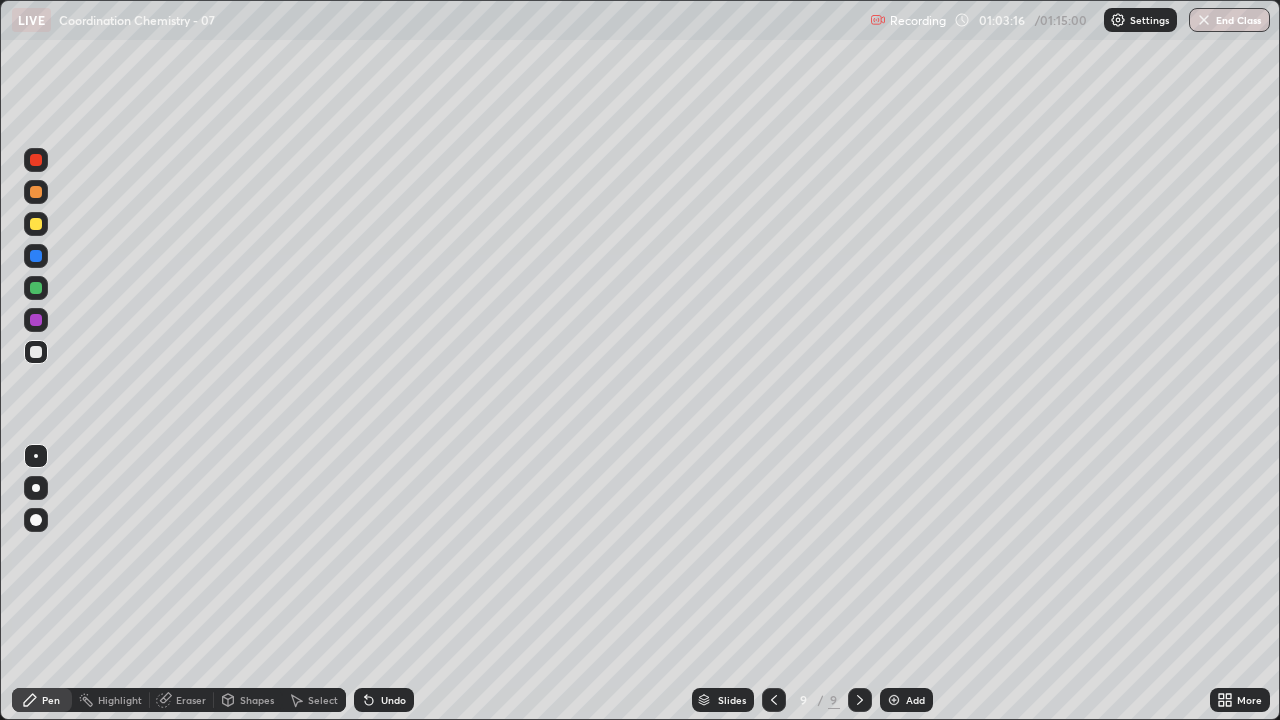 click on "Undo" at bounding box center [384, 700] 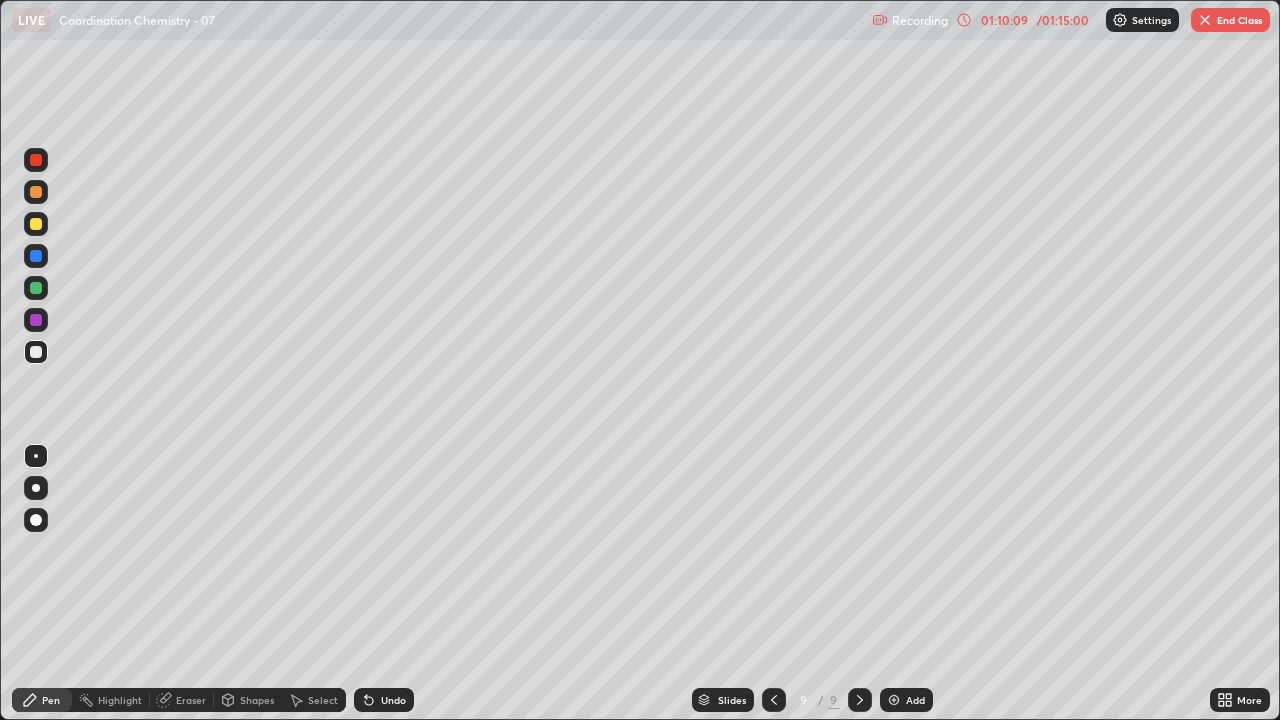 click on "End Class" at bounding box center (1230, 20) 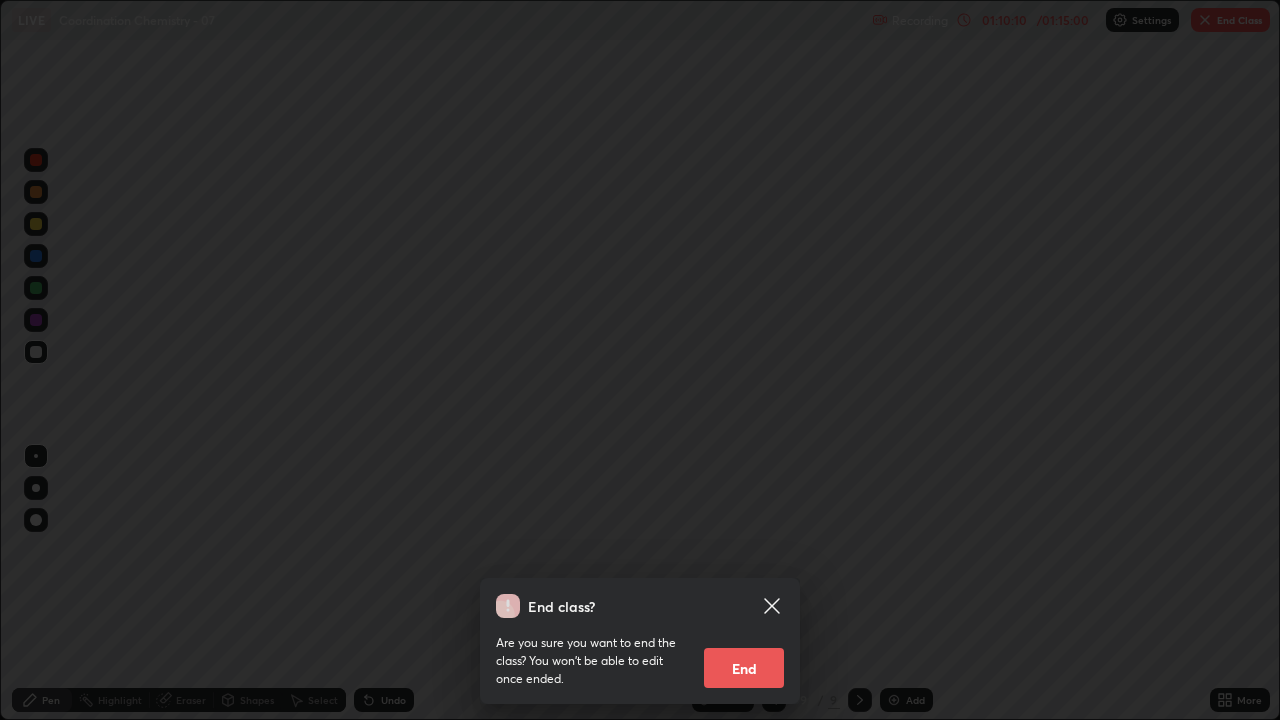 click on "End" at bounding box center (744, 668) 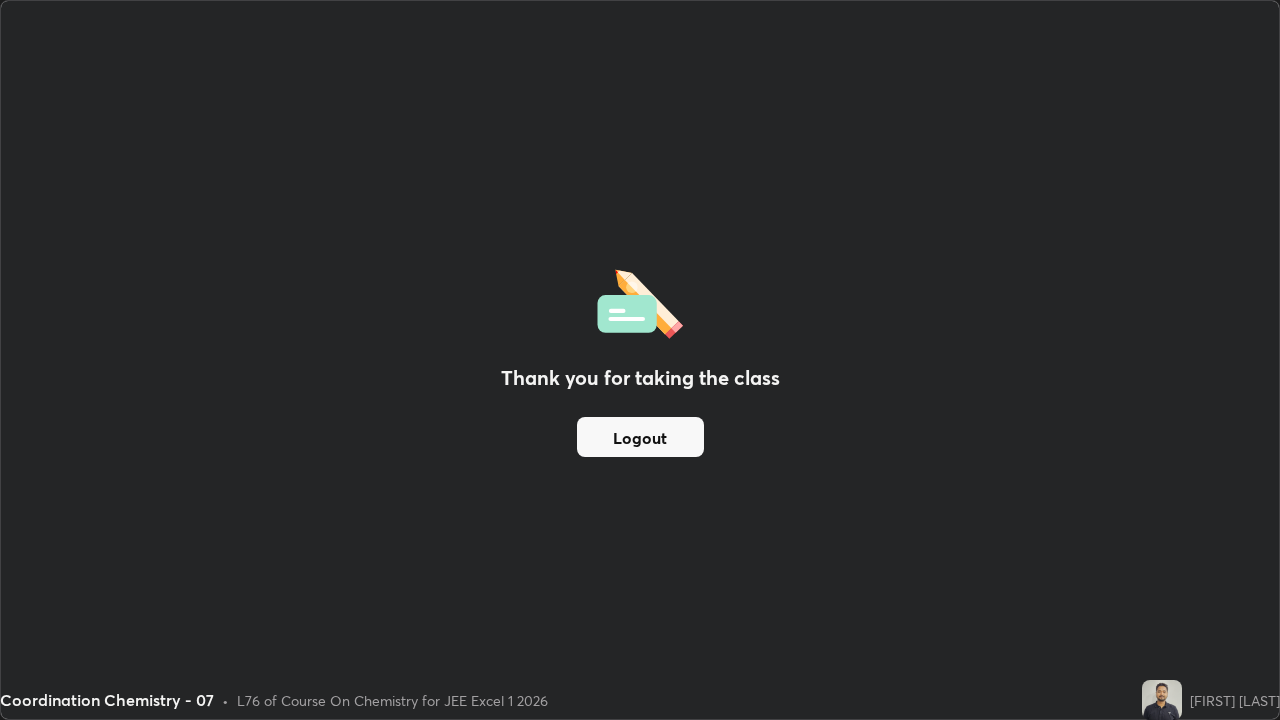 click on "Thank you for taking the class Logout" at bounding box center (640, 360) 